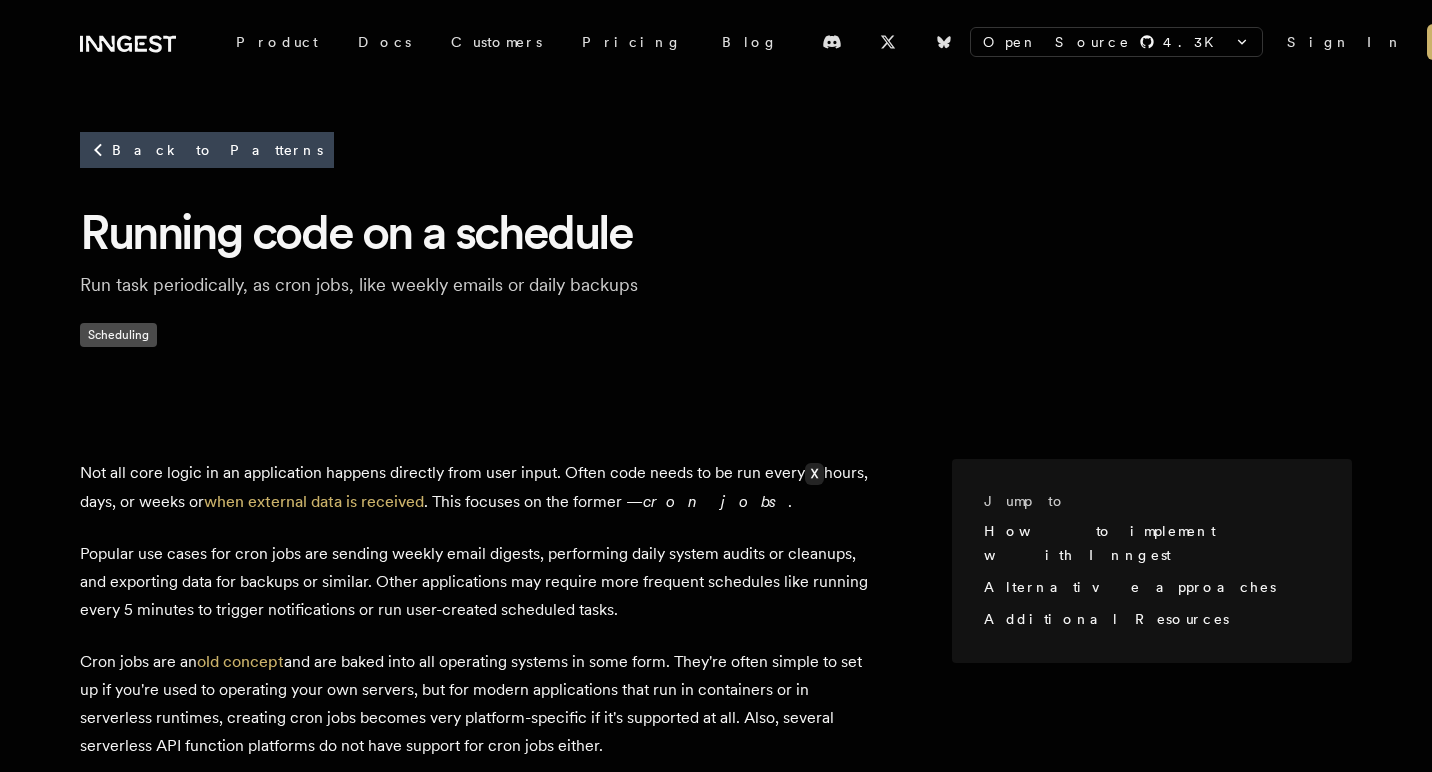 scroll, scrollTop: 0, scrollLeft: 0, axis: both 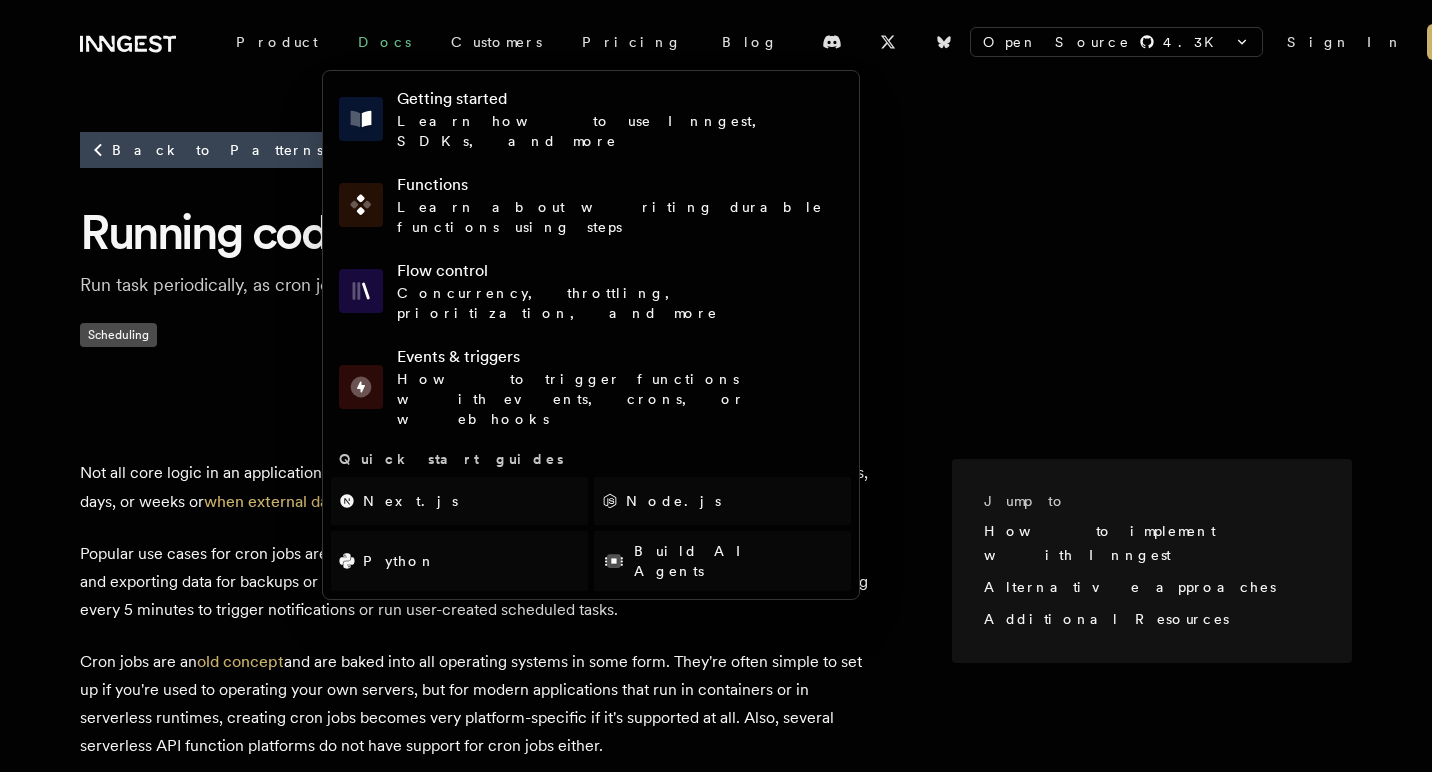 click on "Docs" at bounding box center [384, 42] 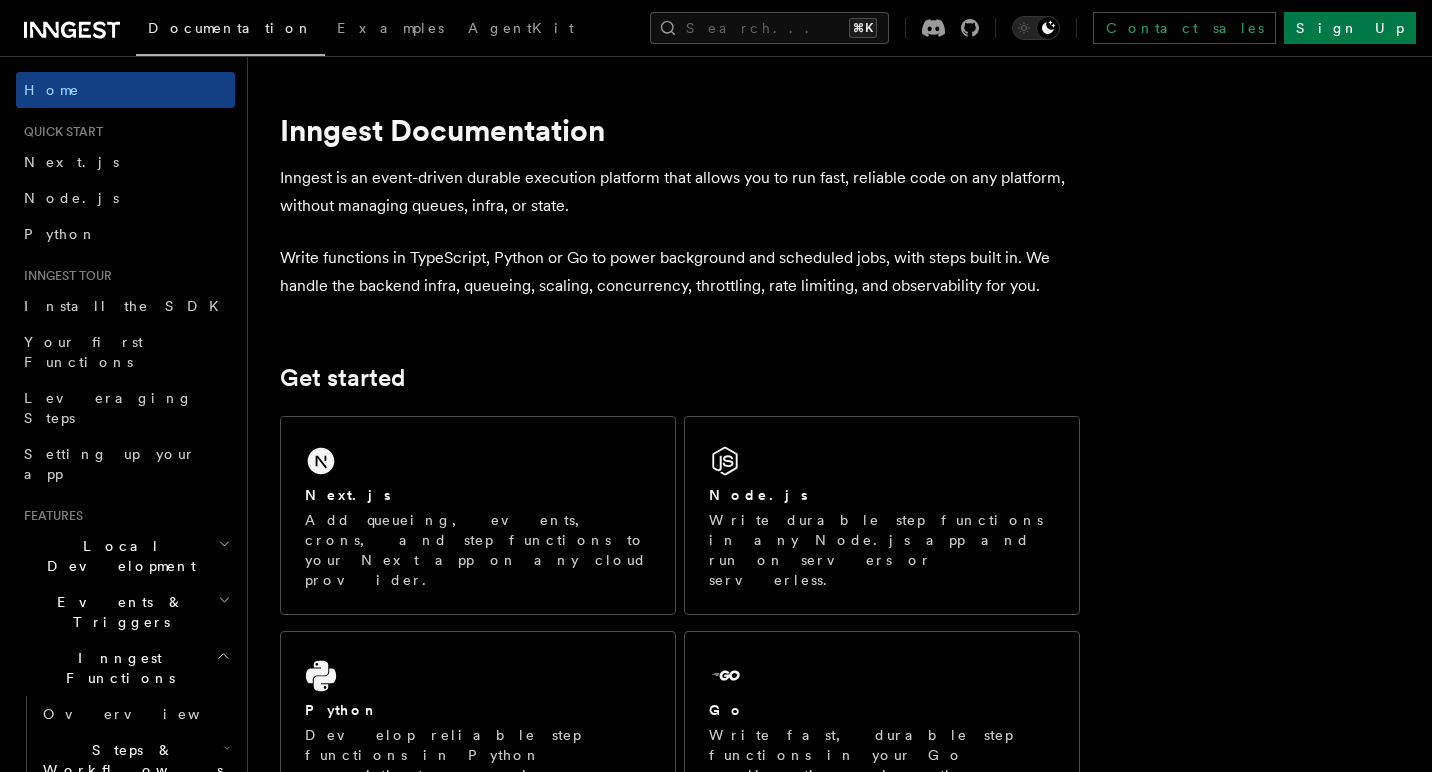 scroll, scrollTop: 0, scrollLeft: 0, axis: both 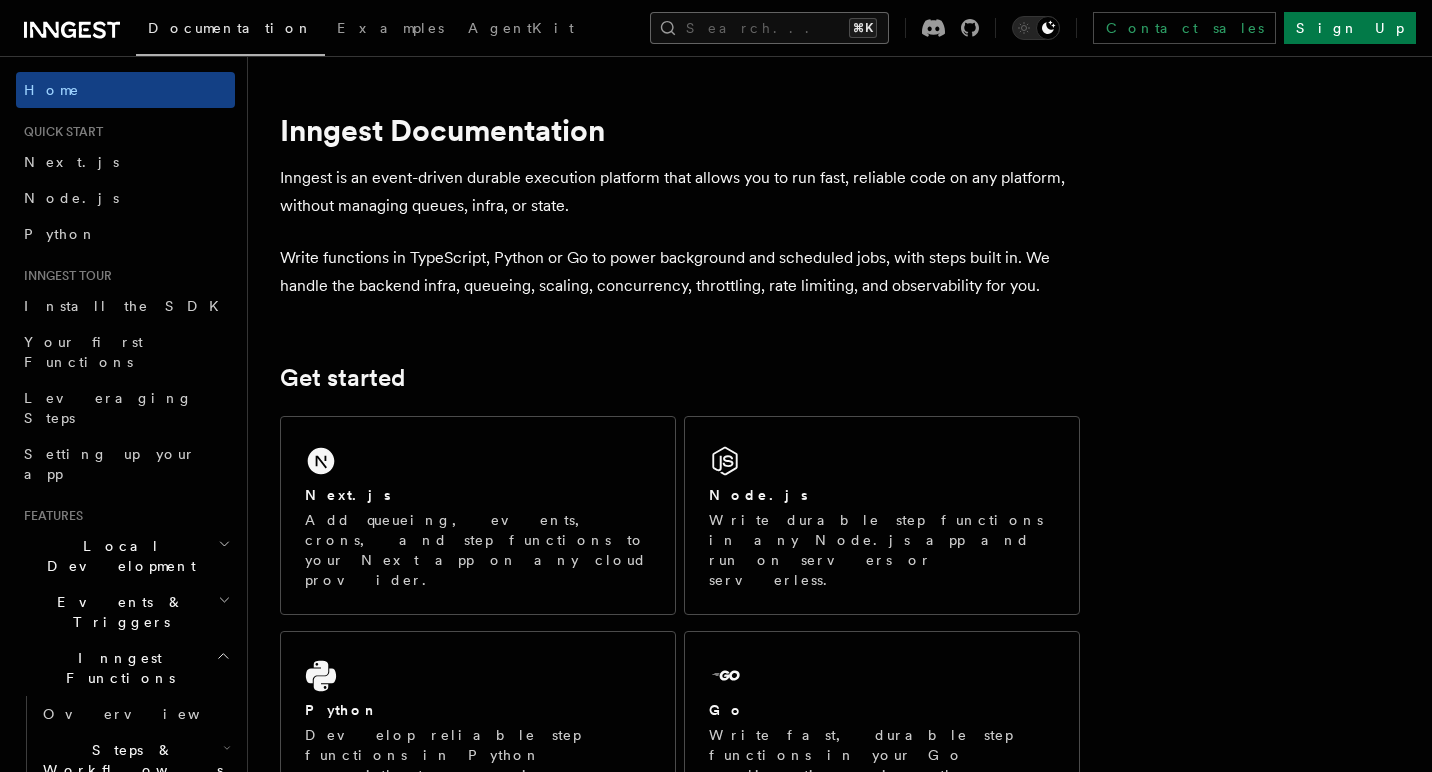 click on "Search... ⌘K" at bounding box center (769, 28) 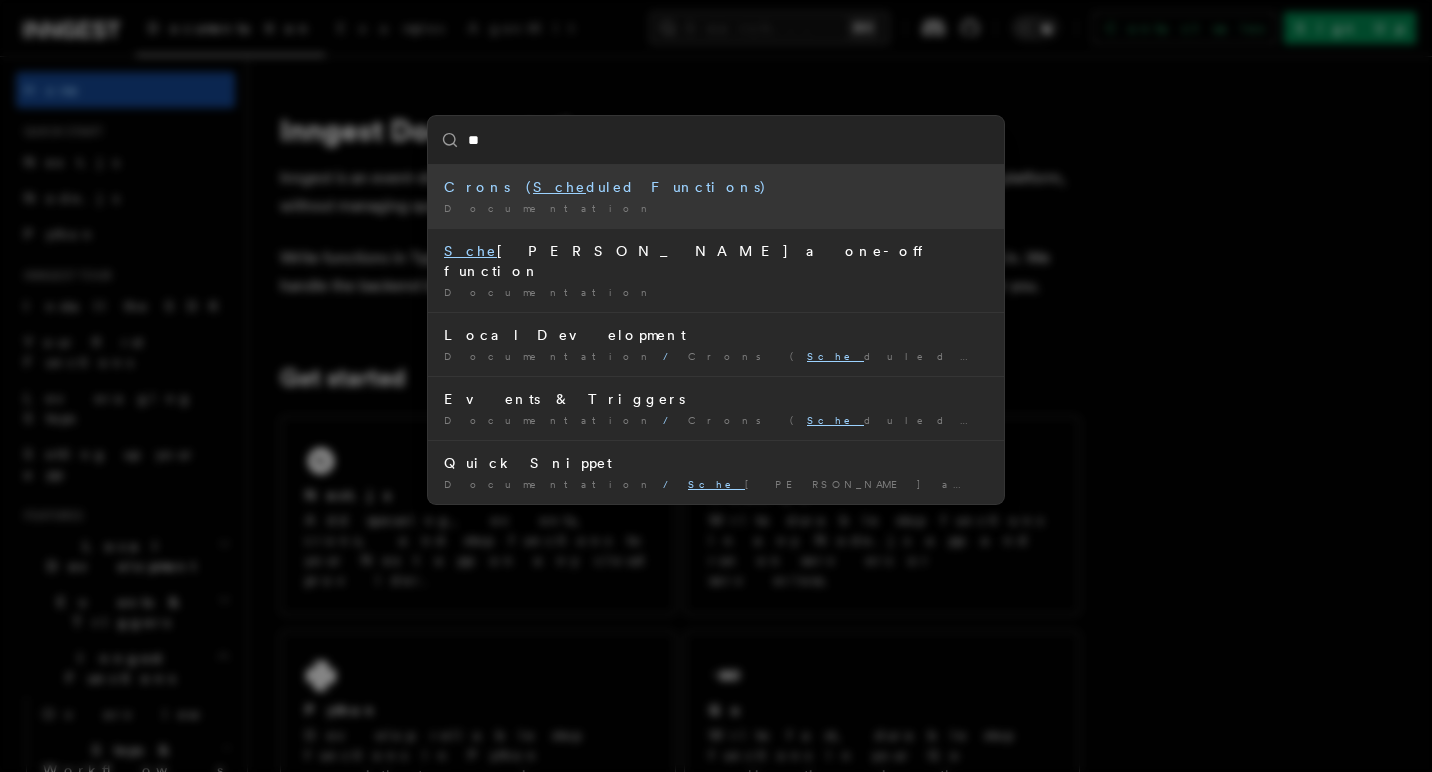 type on "*" 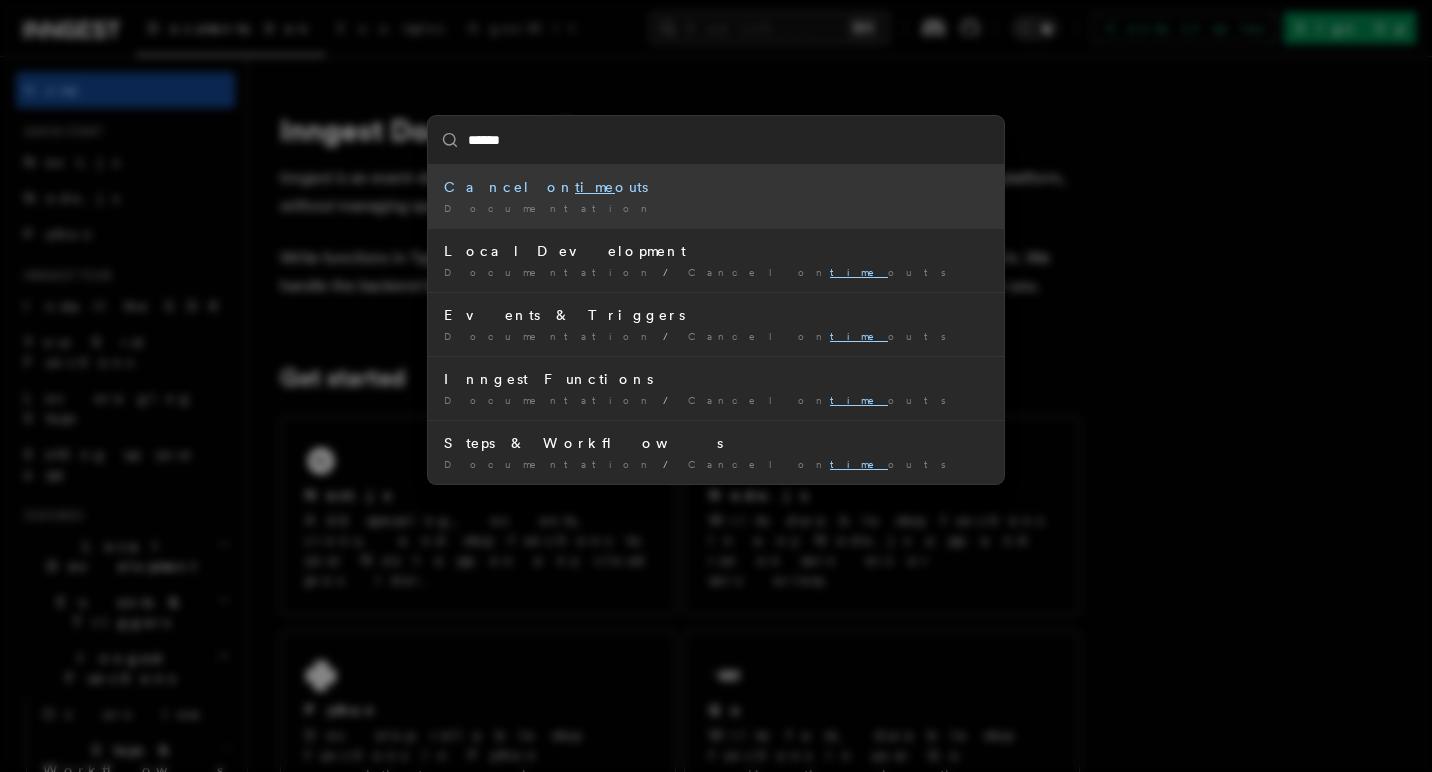 type on "*******" 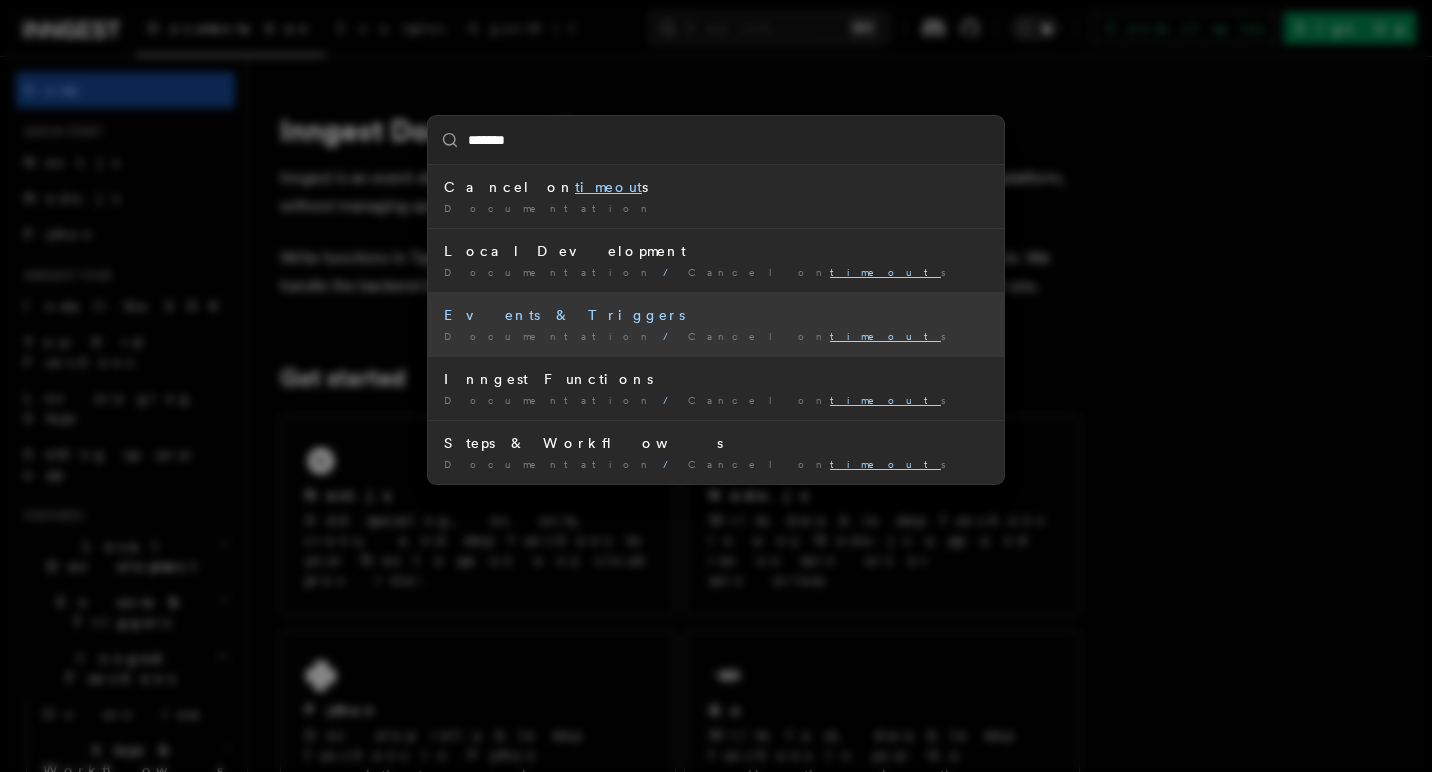 click on "Events & Triggers" at bounding box center [716, 315] 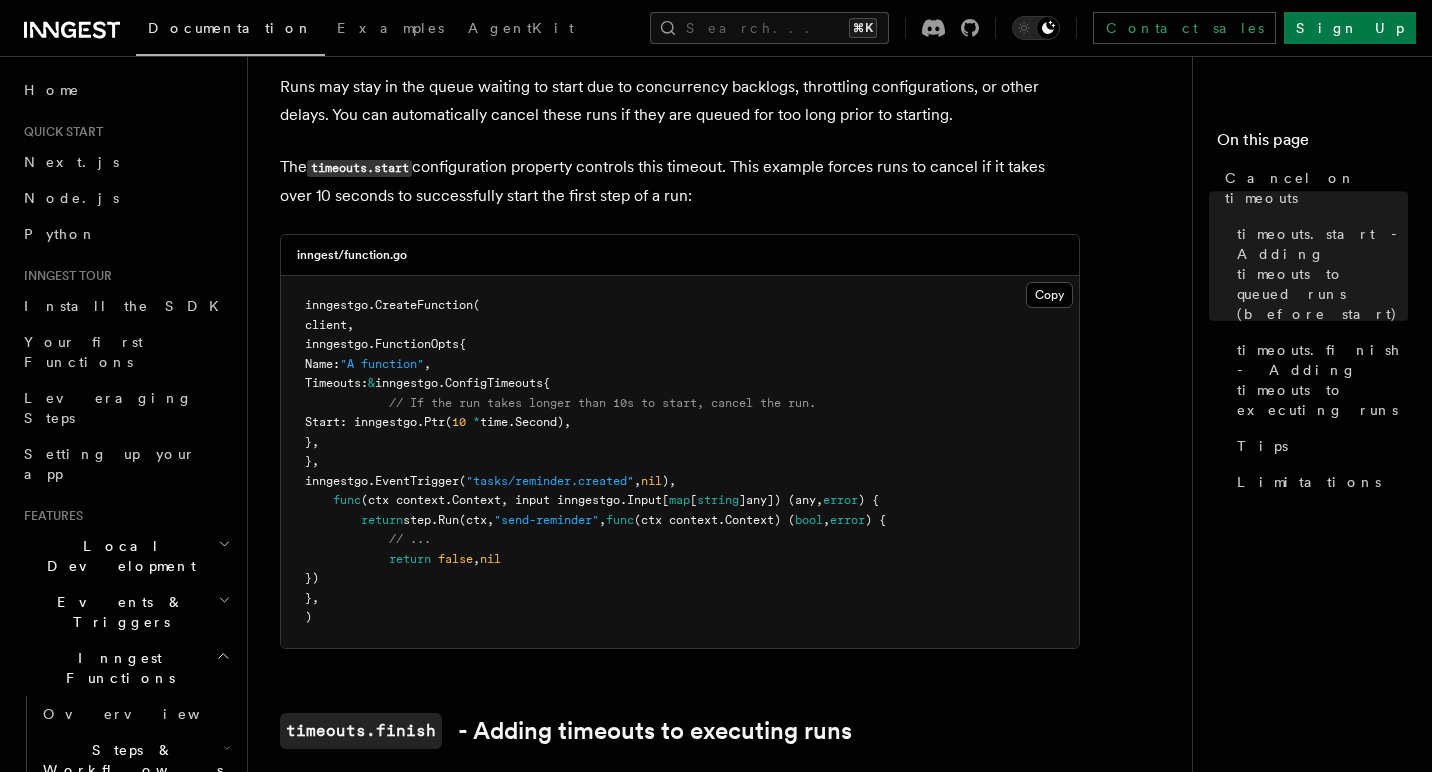 scroll, scrollTop: 526, scrollLeft: 0, axis: vertical 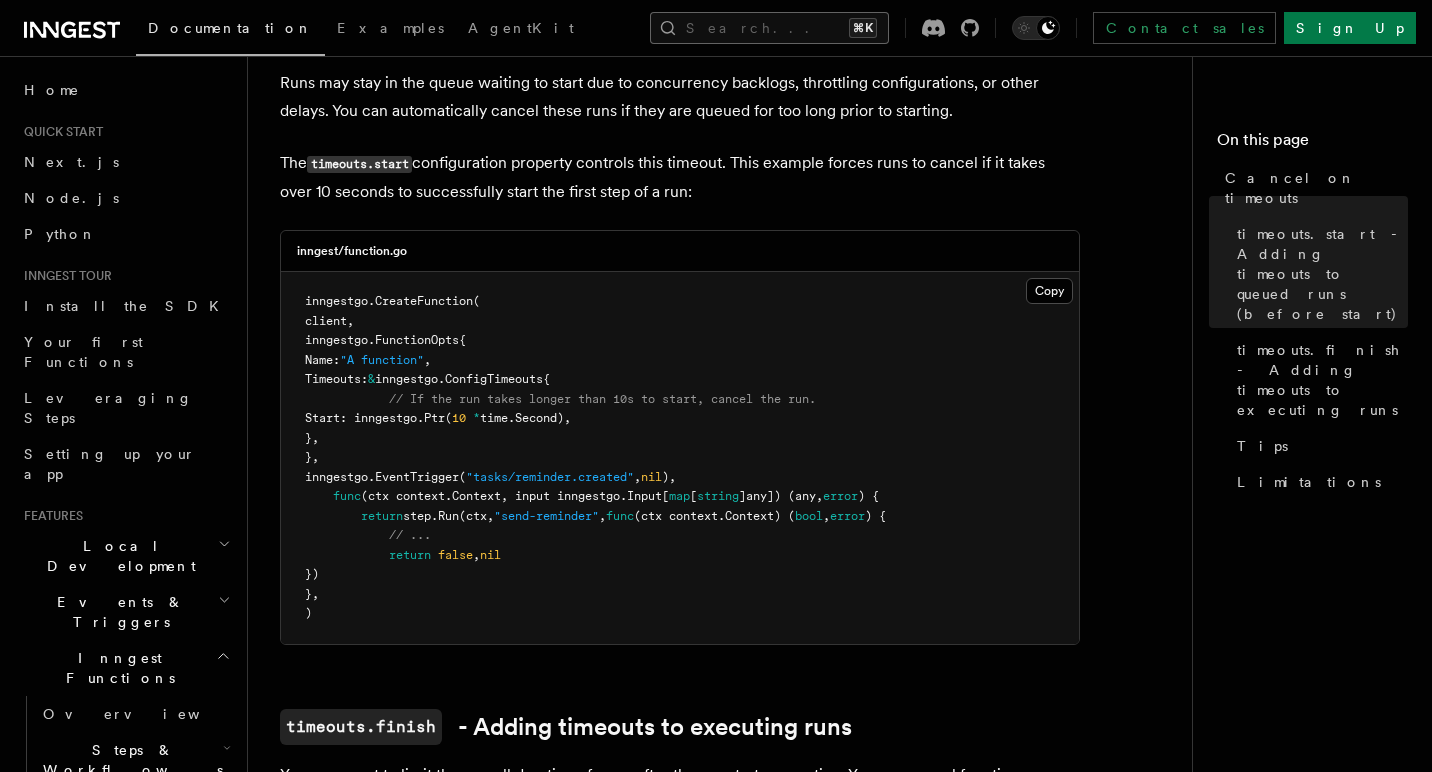 click on "Search... ⌘K" at bounding box center (769, 28) 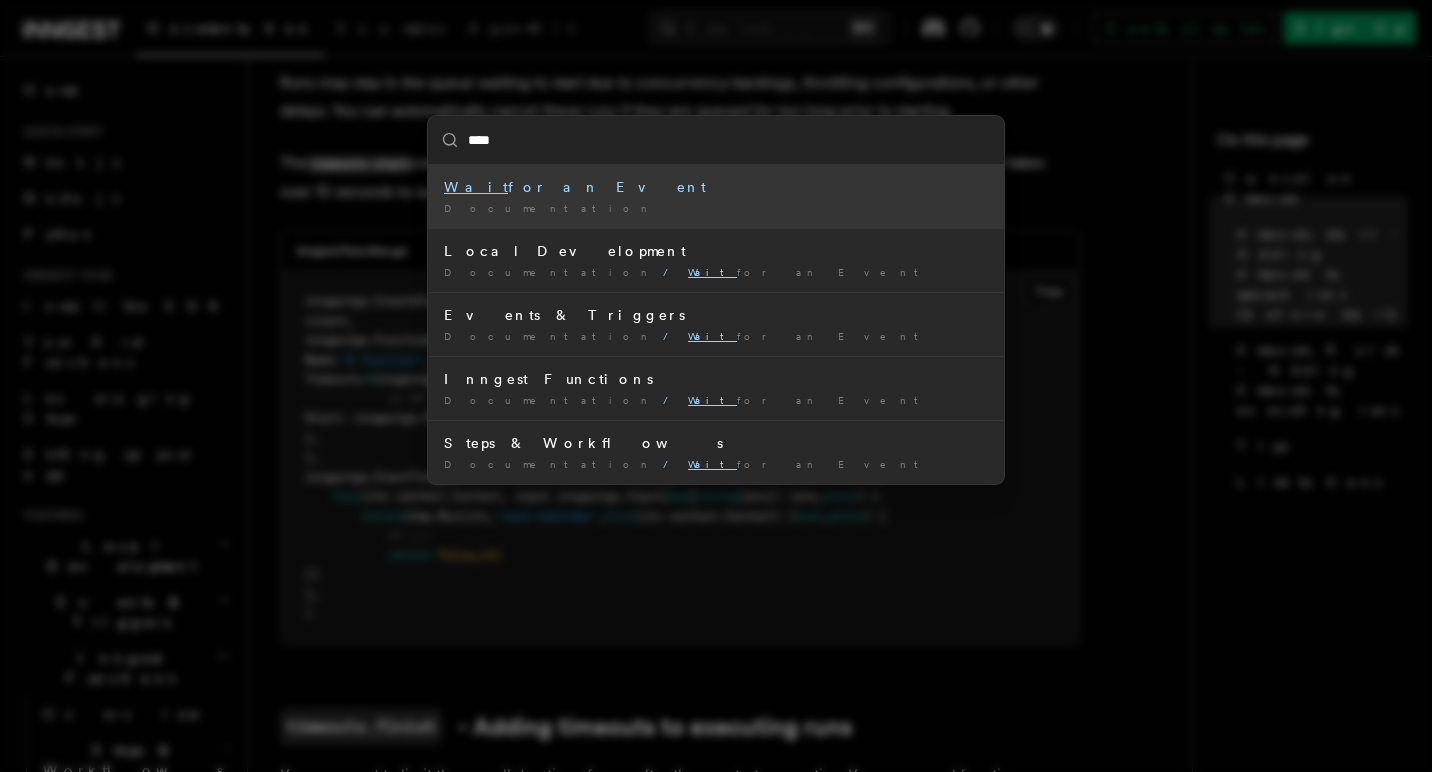 click on "****" at bounding box center [716, 140] 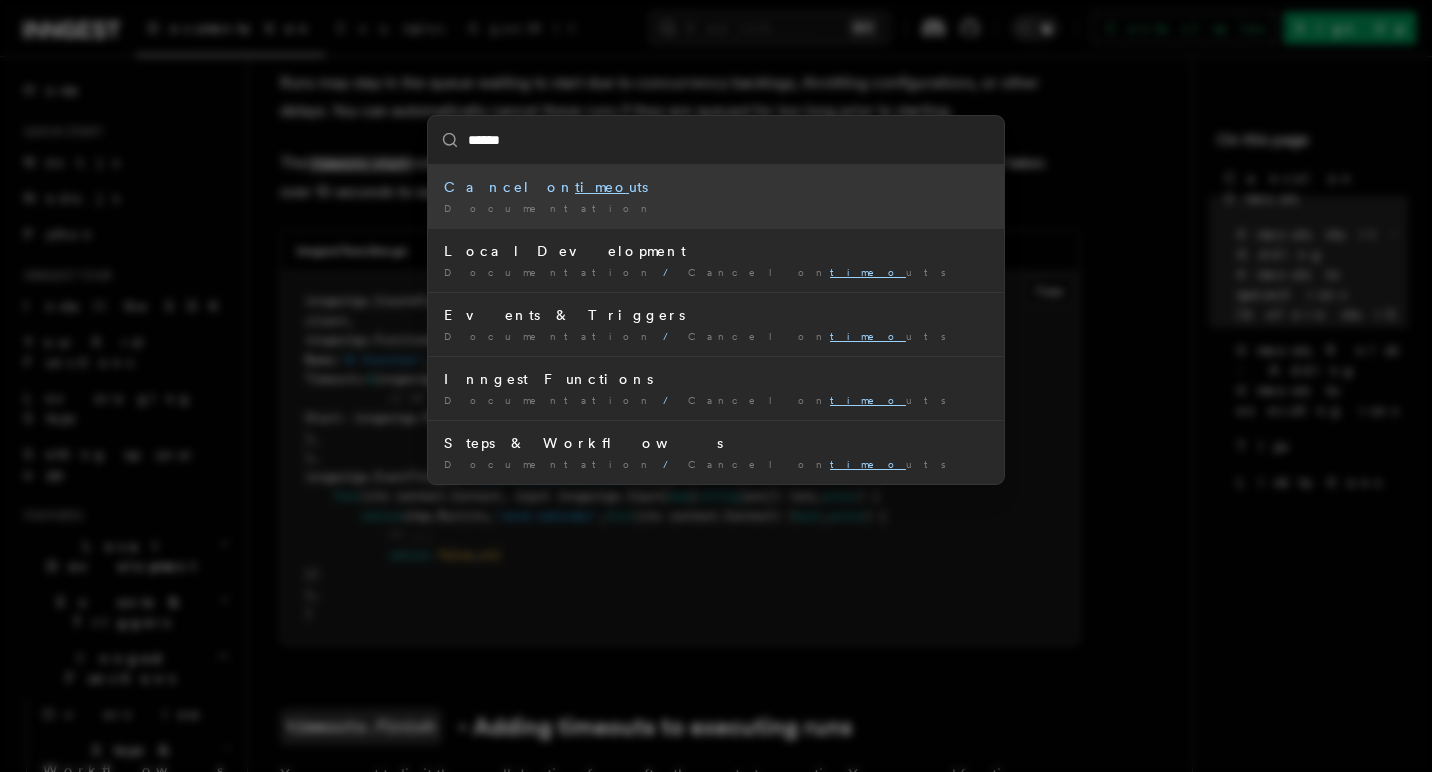 type on "*******" 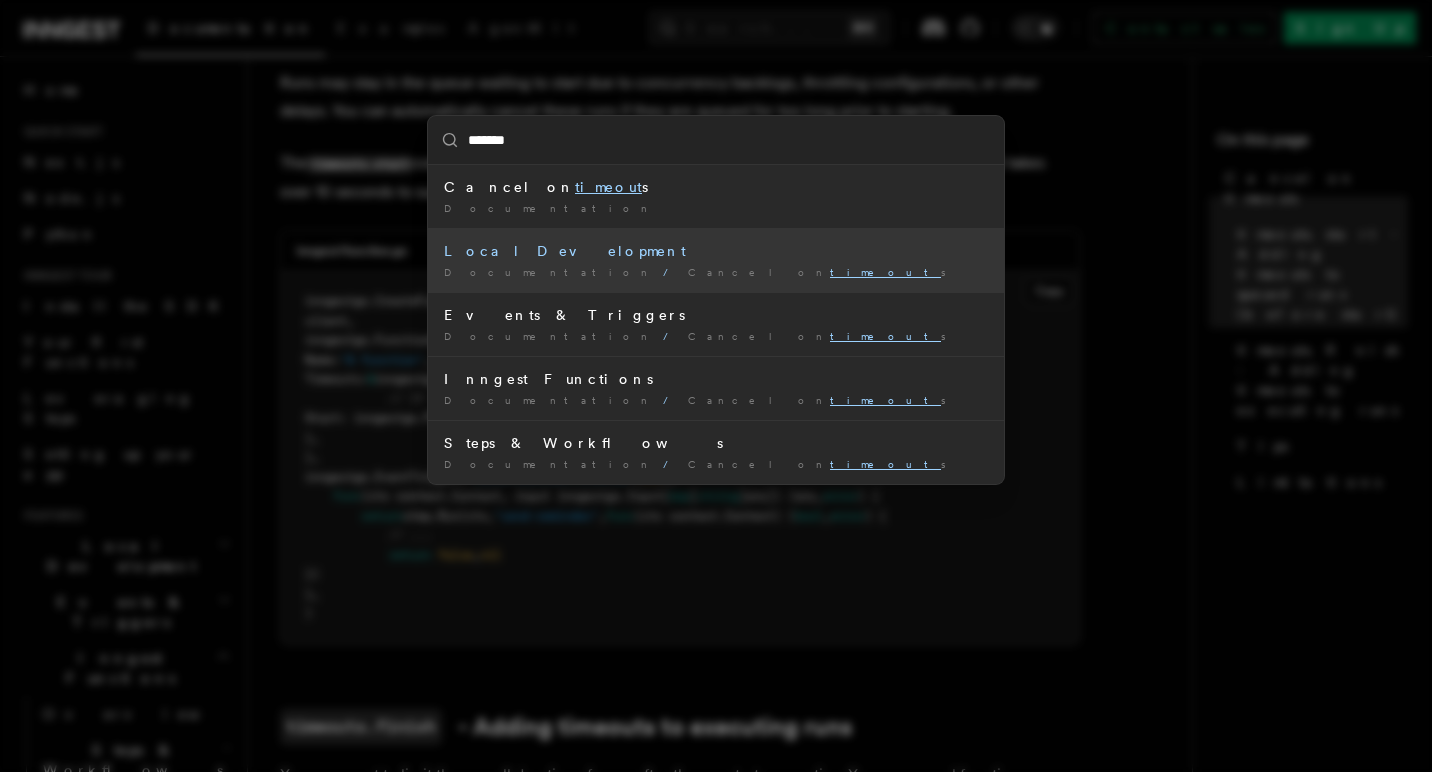 click on "Local Development Documentation / Cancel on  timeout s /" at bounding box center (716, 260) 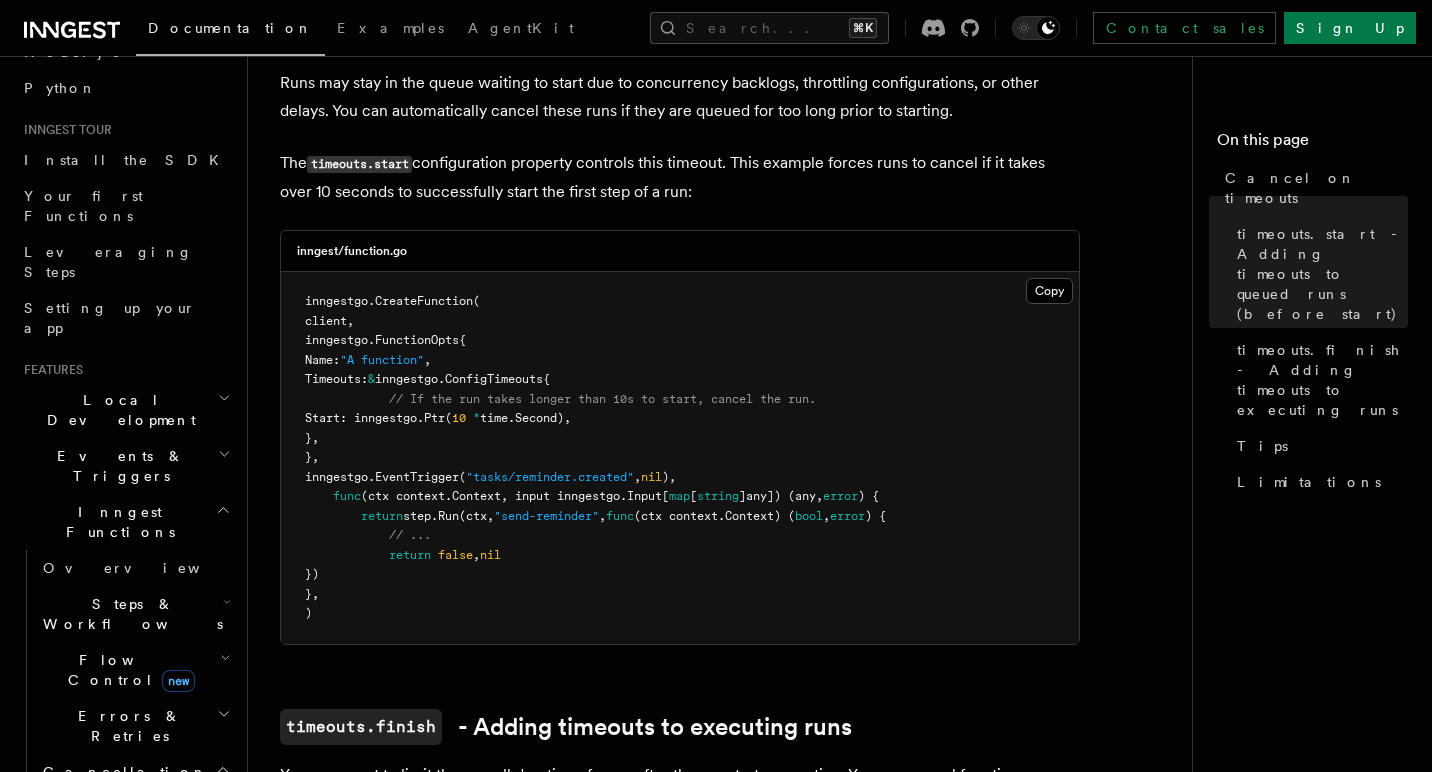 scroll, scrollTop: 149, scrollLeft: 0, axis: vertical 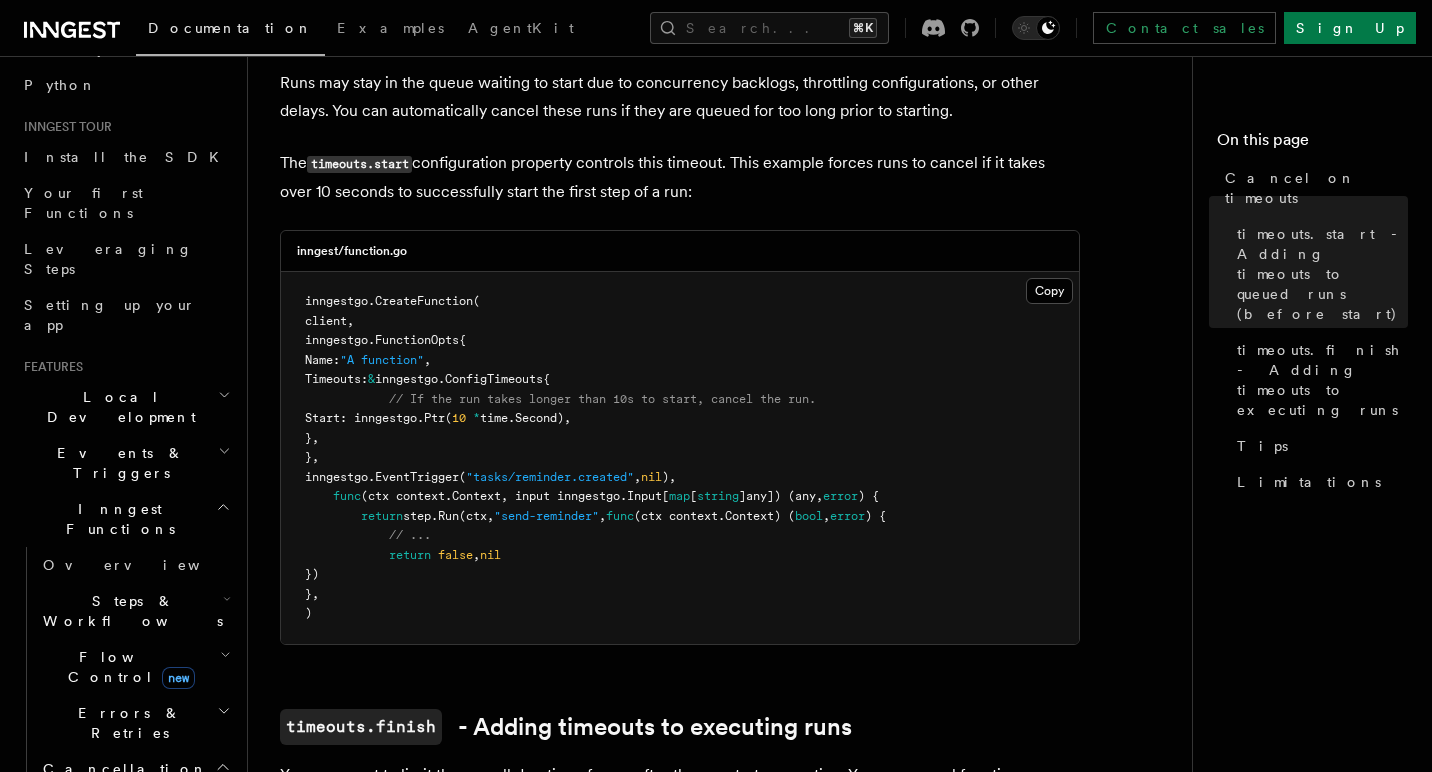 click on "Flow Control new" at bounding box center [127, 667] 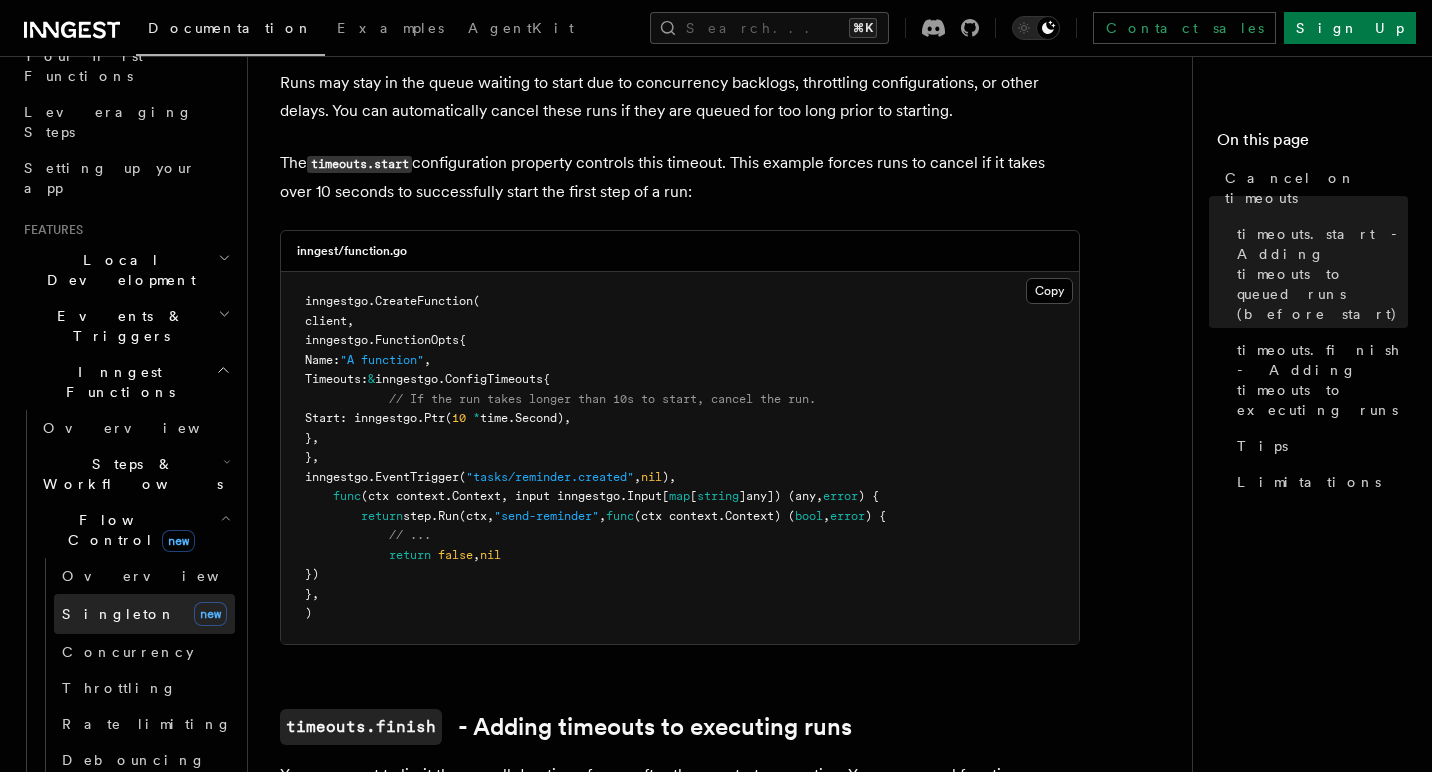 scroll, scrollTop: 291, scrollLeft: 0, axis: vertical 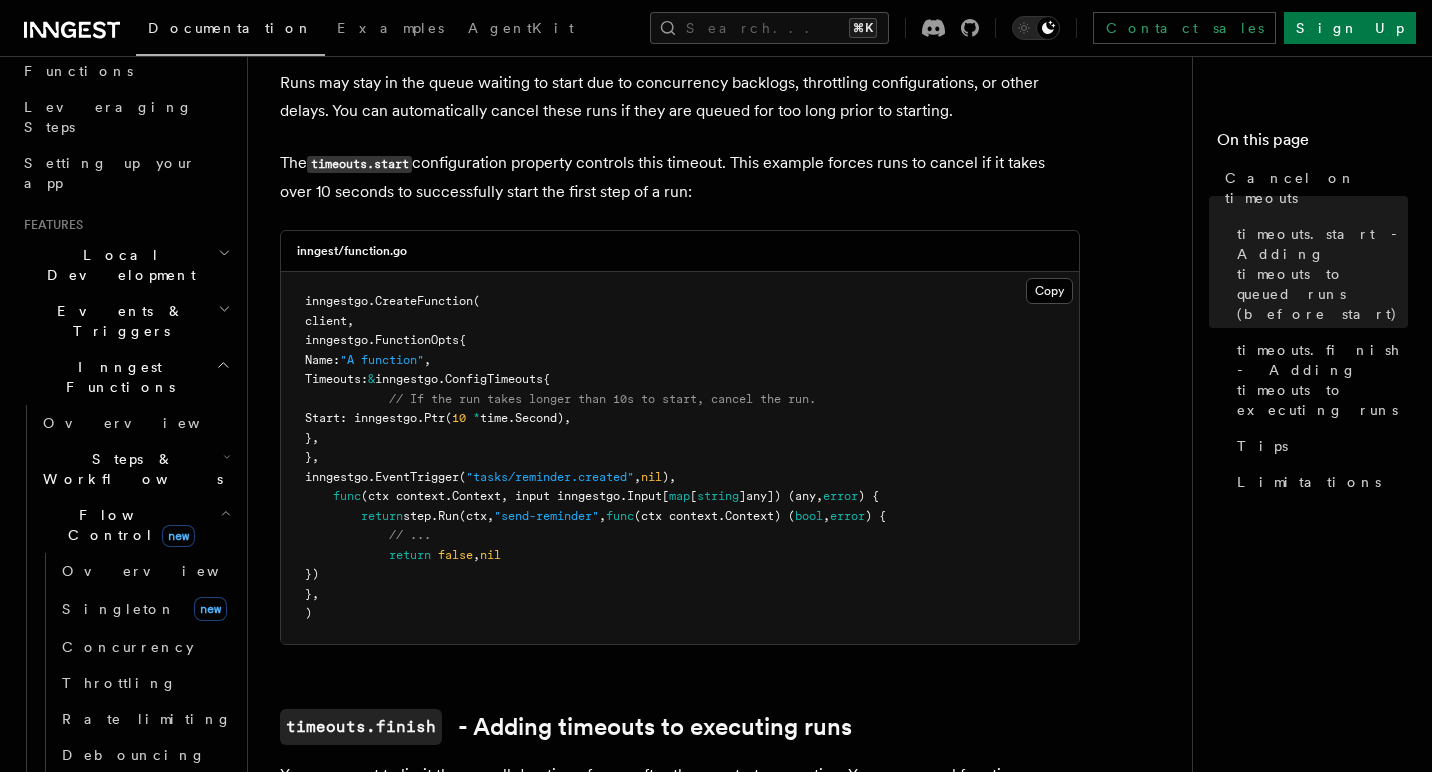 click on "Flow Control new" at bounding box center [127, 525] 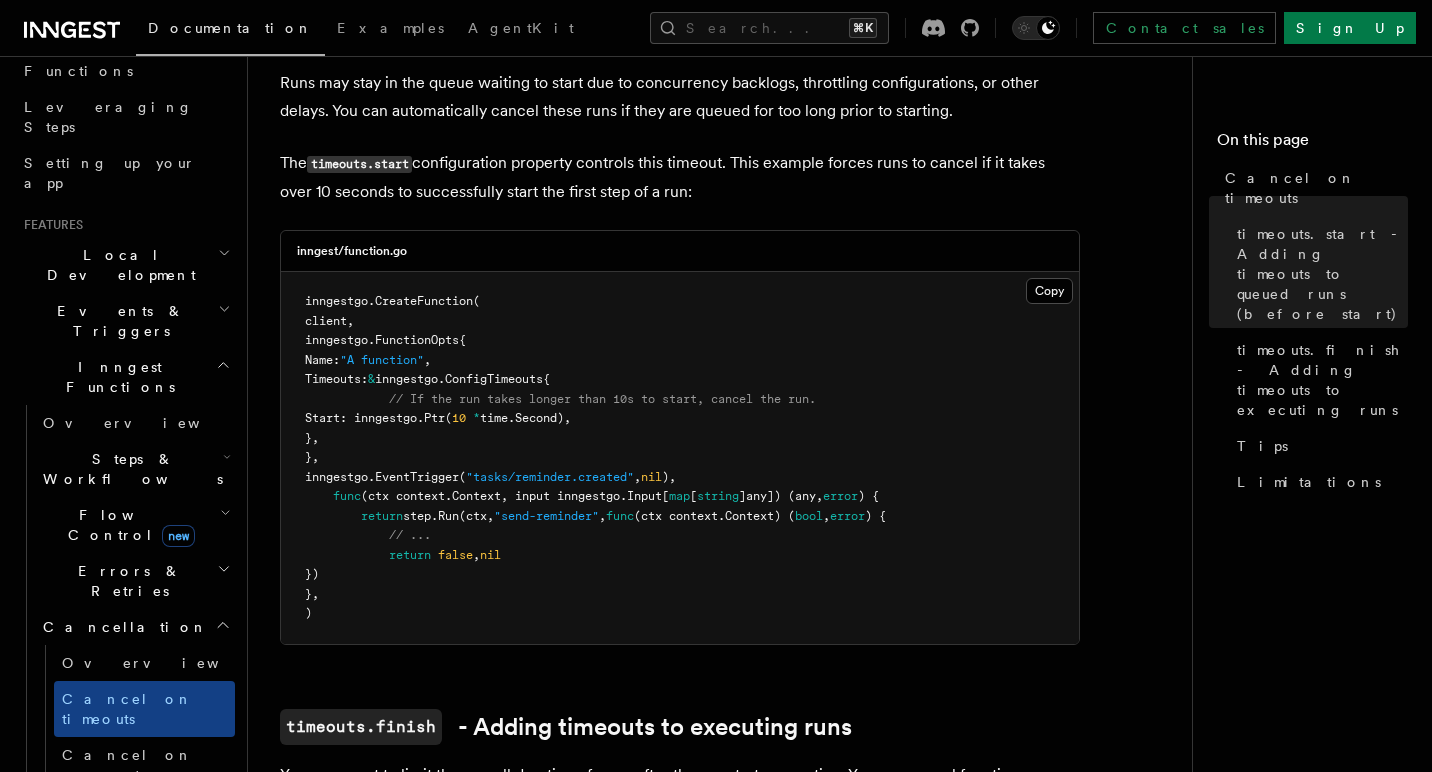 click on "Cancellation" at bounding box center (121, 627) 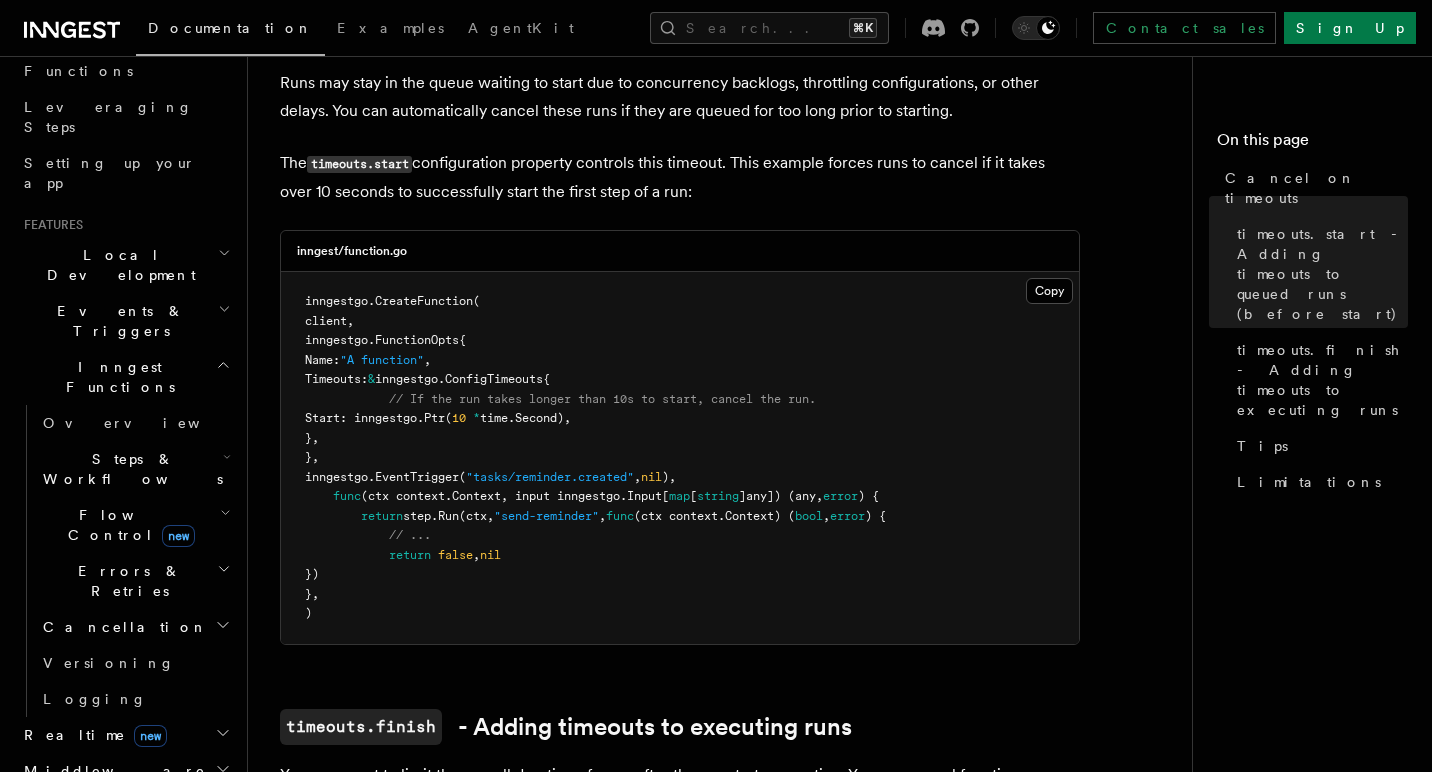 click on "Steps & Workflows" at bounding box center (129, 469) 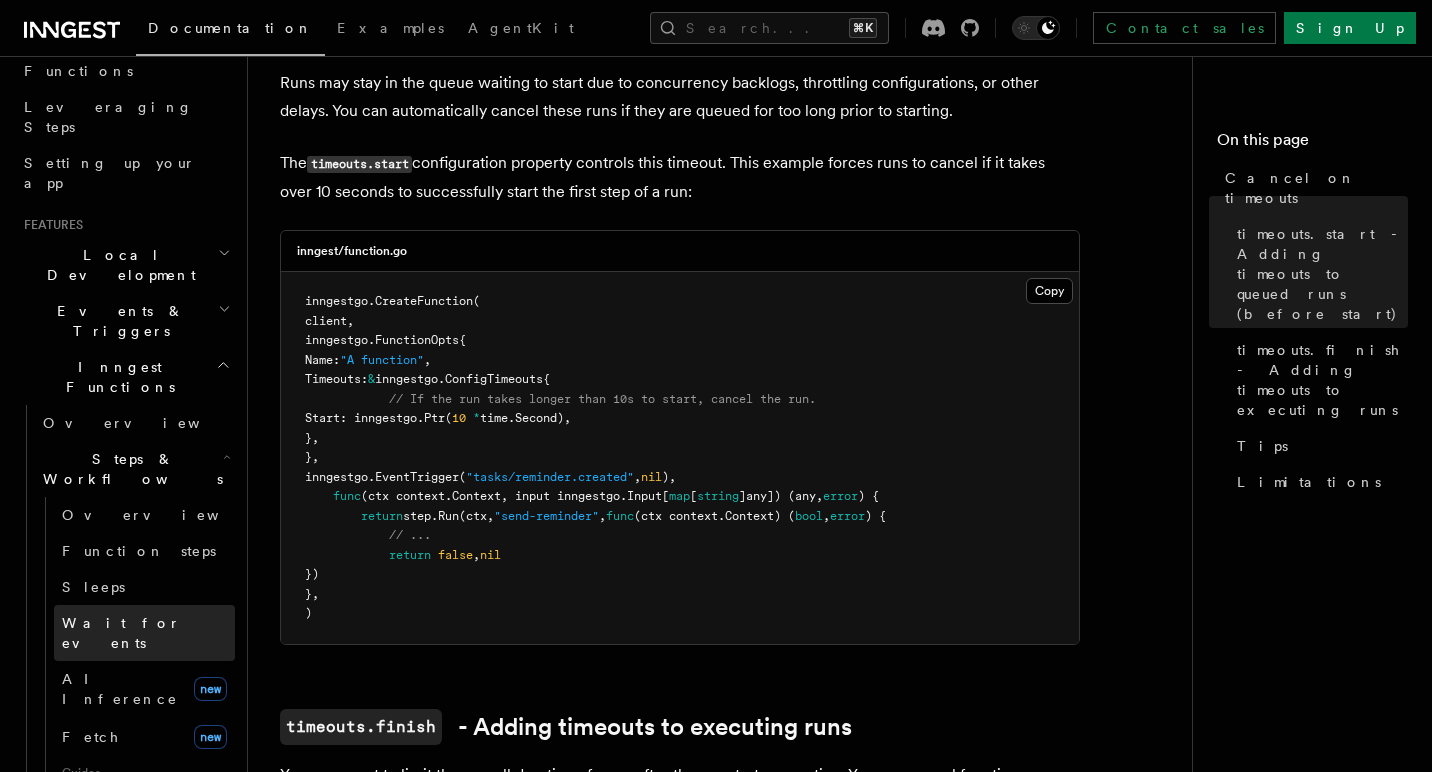 click on "Wait for events" at bounding box center [121, 633] 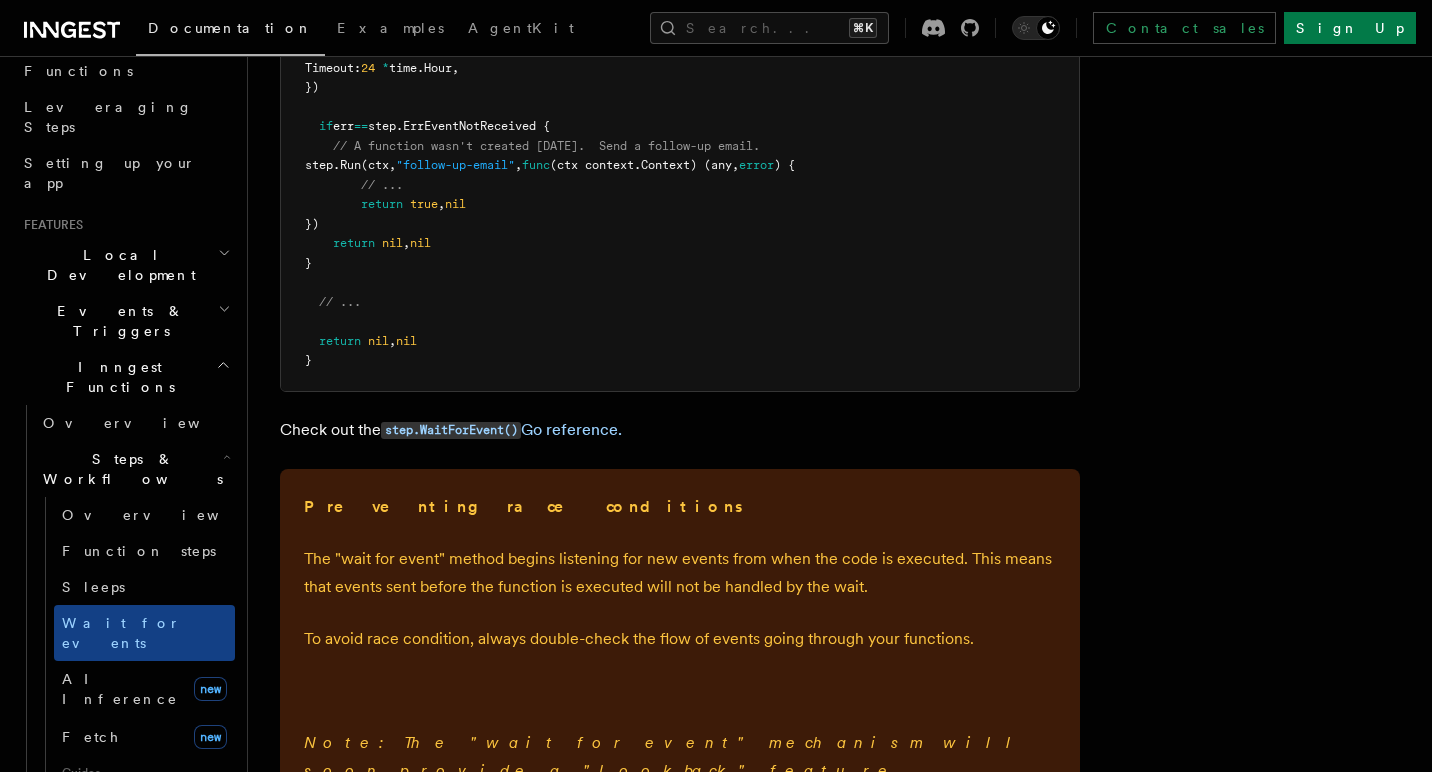 scroll, scrollTop: 0, scrollLeft: 0, axis: both 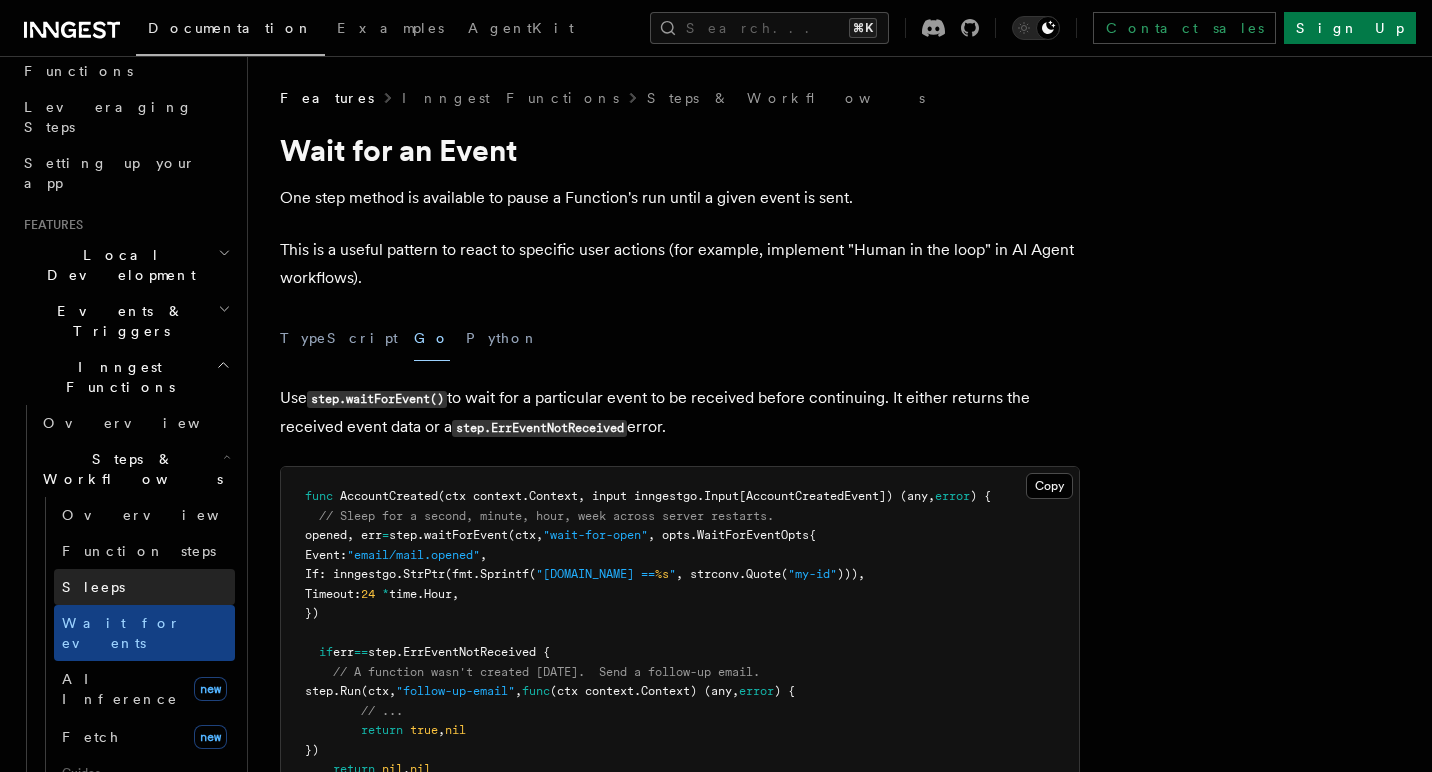 click on "Sleeps" at bounding box center [144, 587] 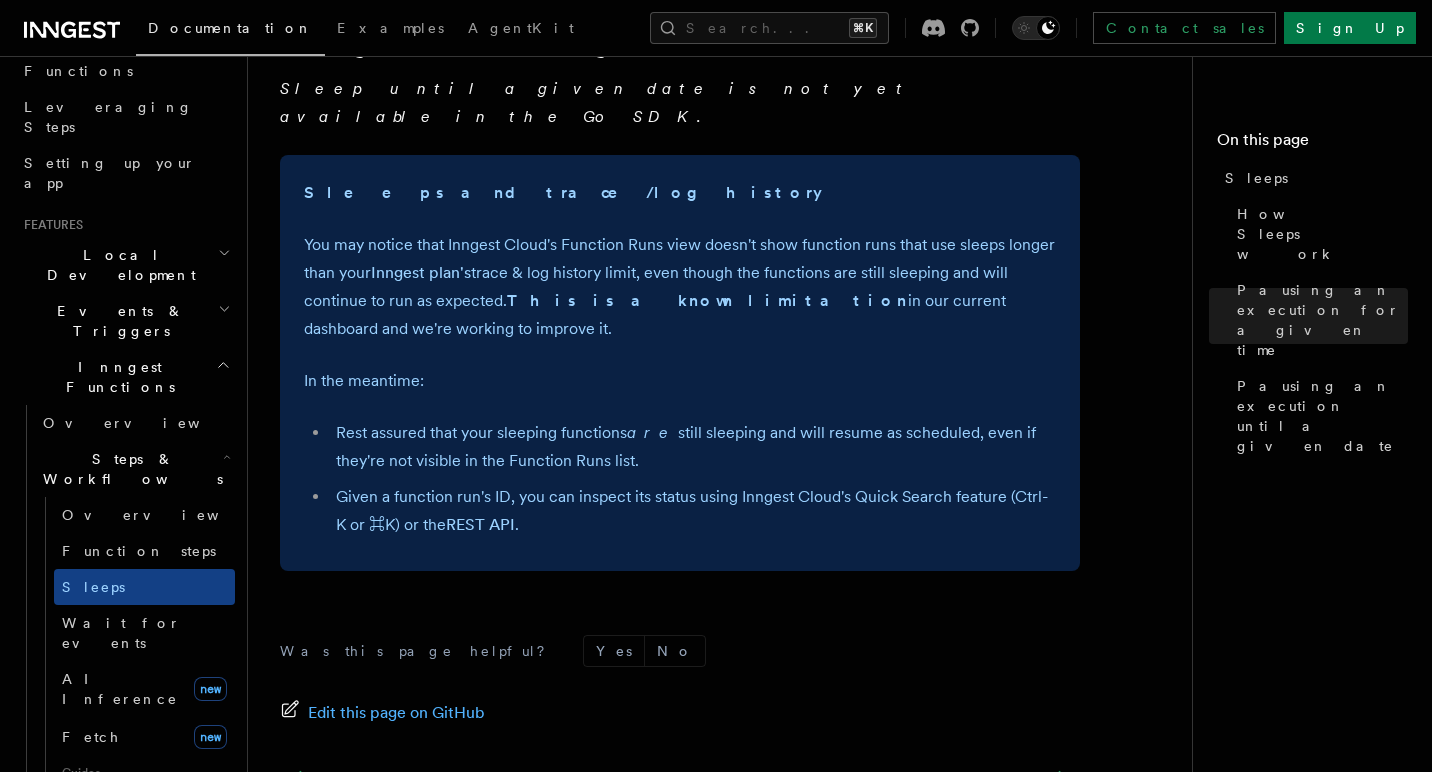 scroll, scrollTop: 1193, scrollLeft: 0, axis: vertical 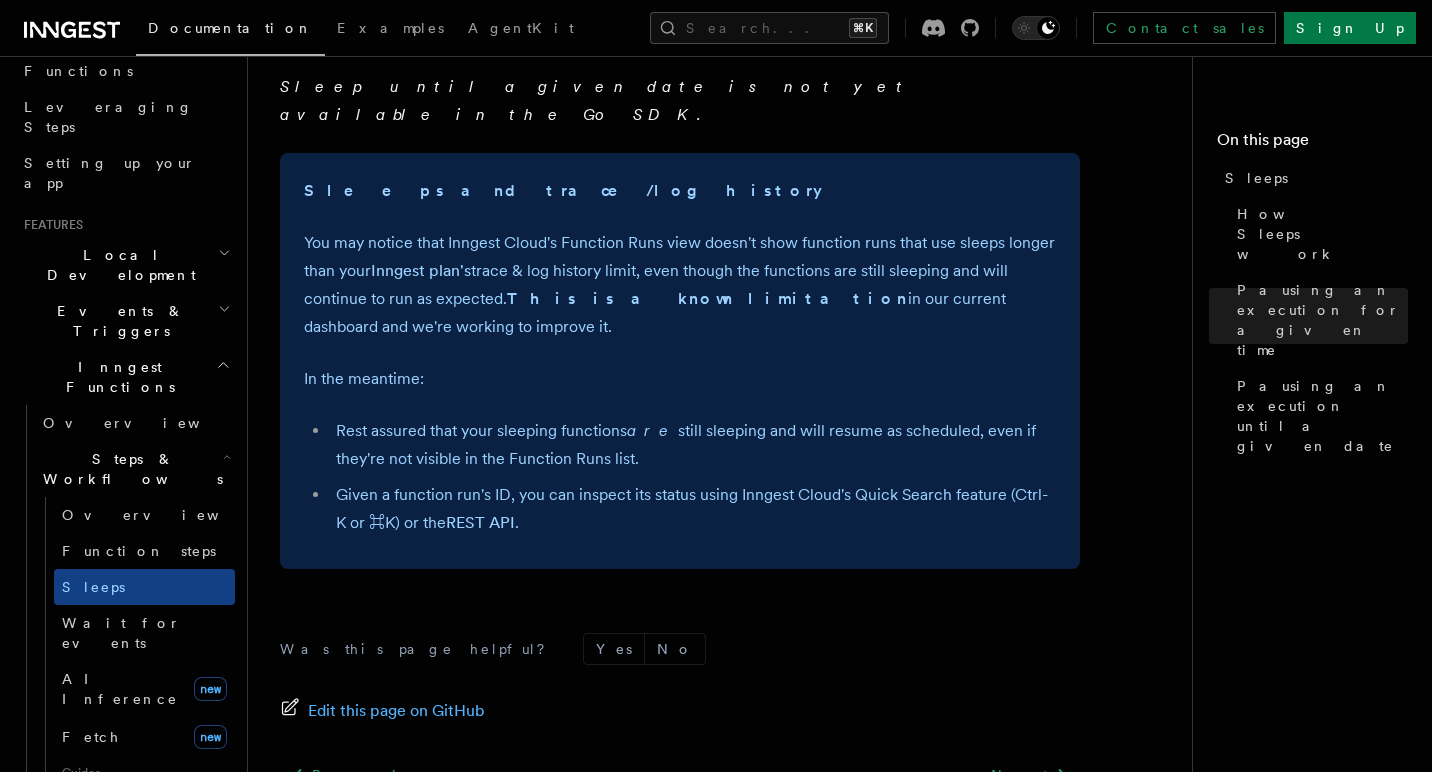 drag, startPoint x: 330, startPoint y: 408, endPoint x: 869, endPoint y: 431, distance: 539.4905 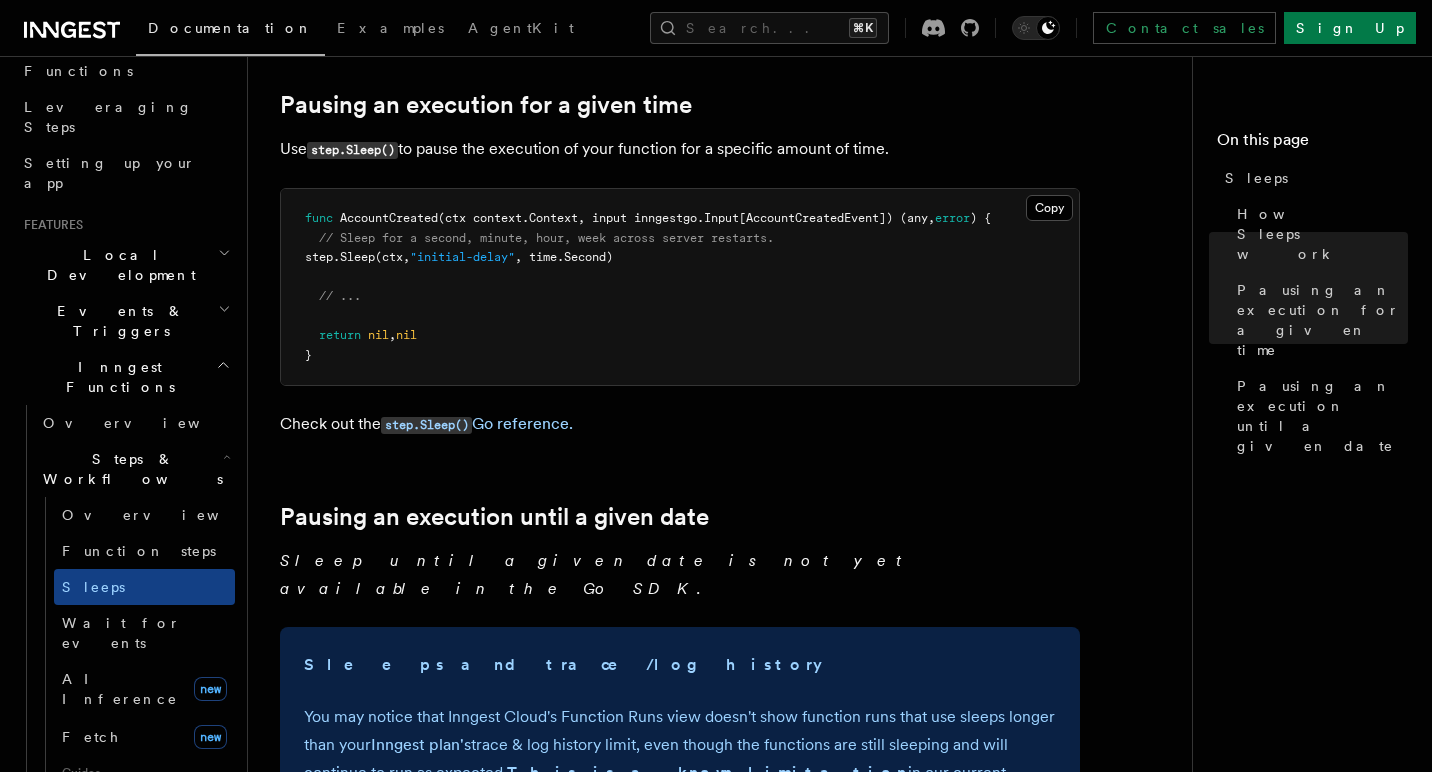scroll, scrollTop: 716, scrollLeft: 0, axis: vertical 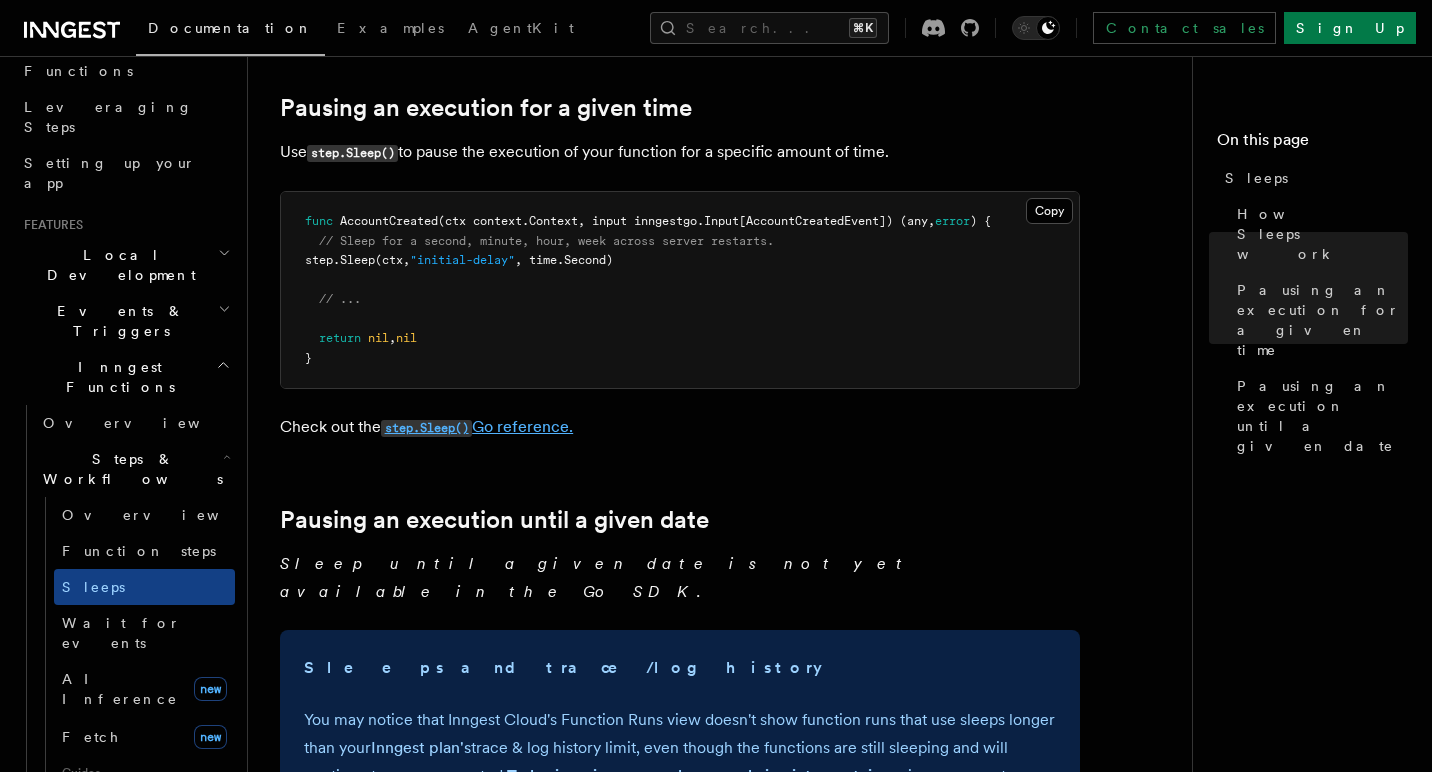 click on "step.Sleep()  Go reference." at bounding box center (477, 426) 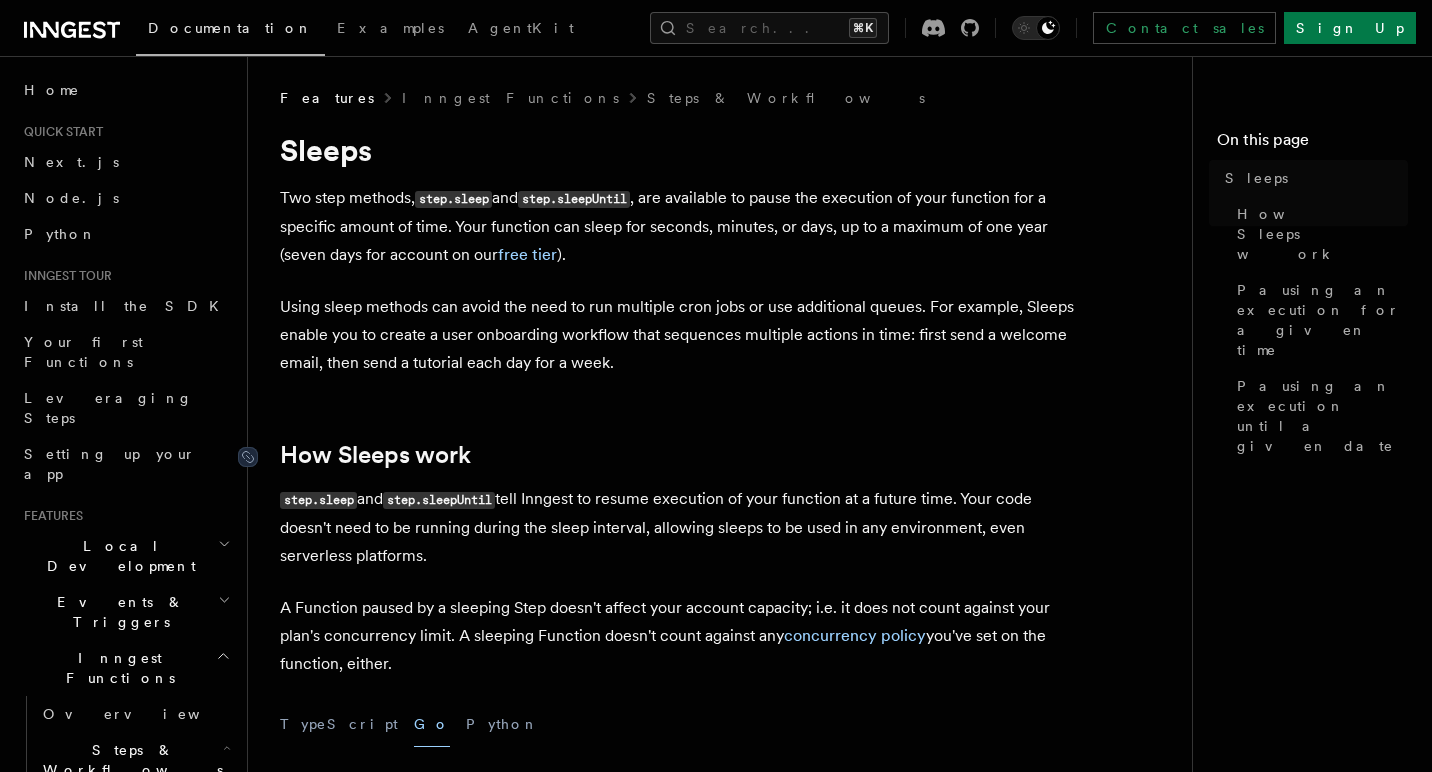 scroll, scrollTop: 0, scrollLeft: 0, axis: both 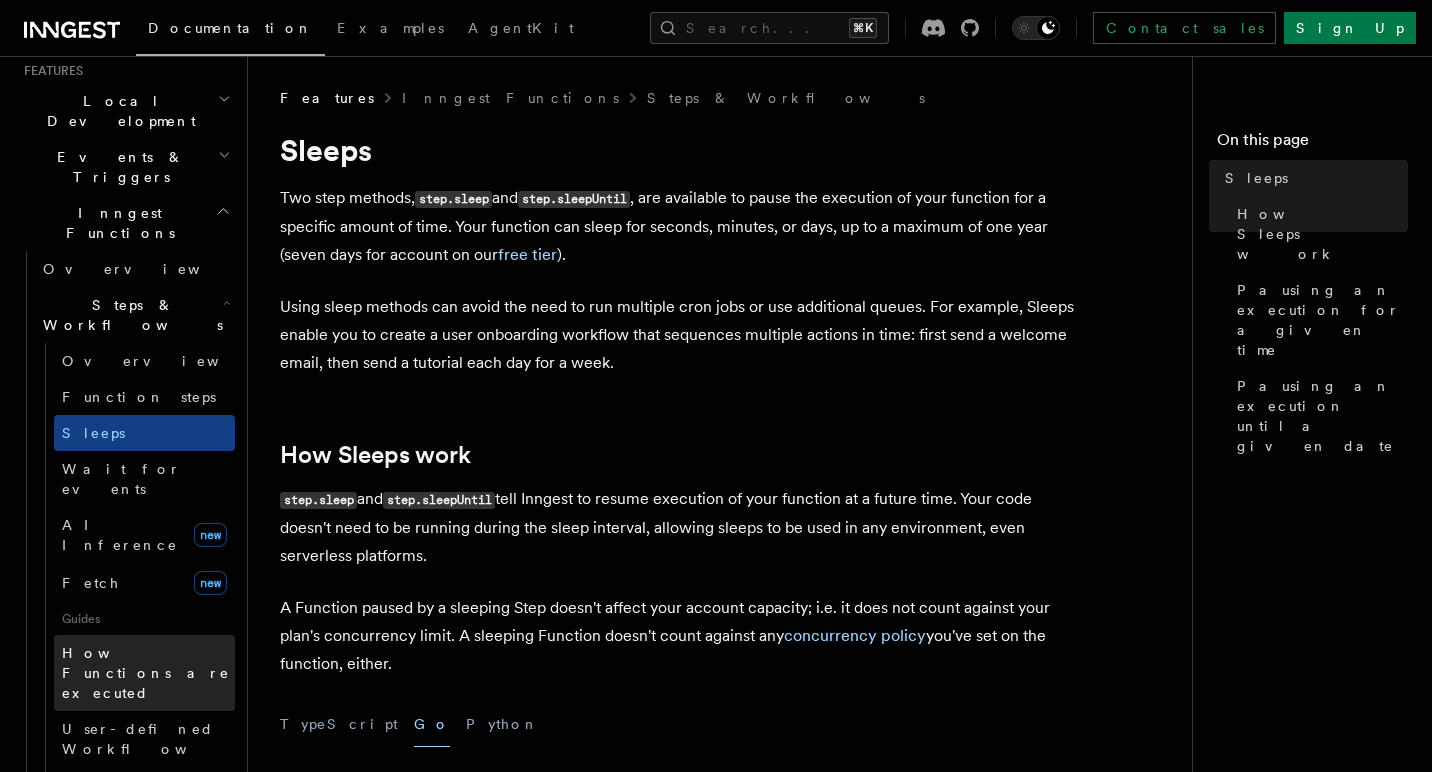 click on "How Functions are executed" at bounding box center (146, 673) 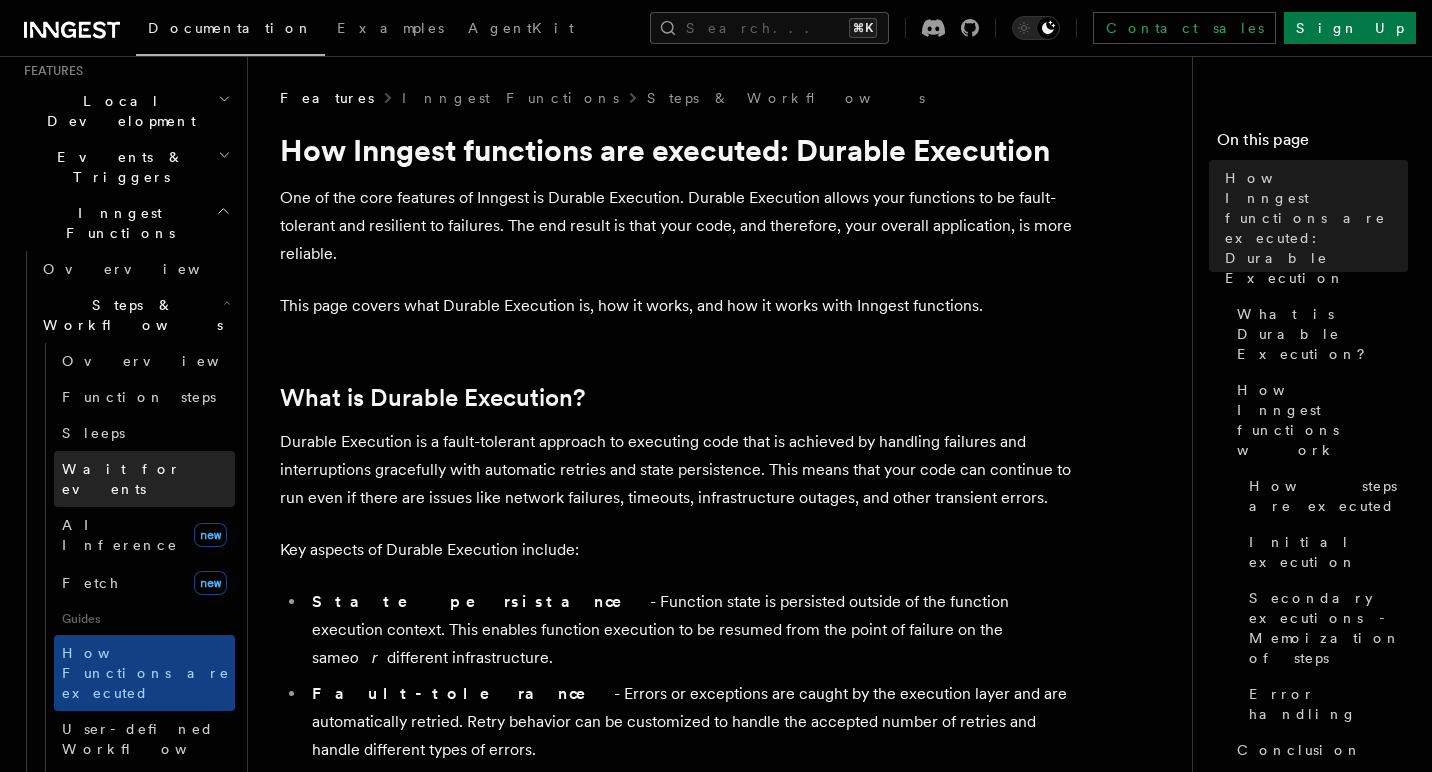 click on "Wait for events" at bounding box center [121, 479] 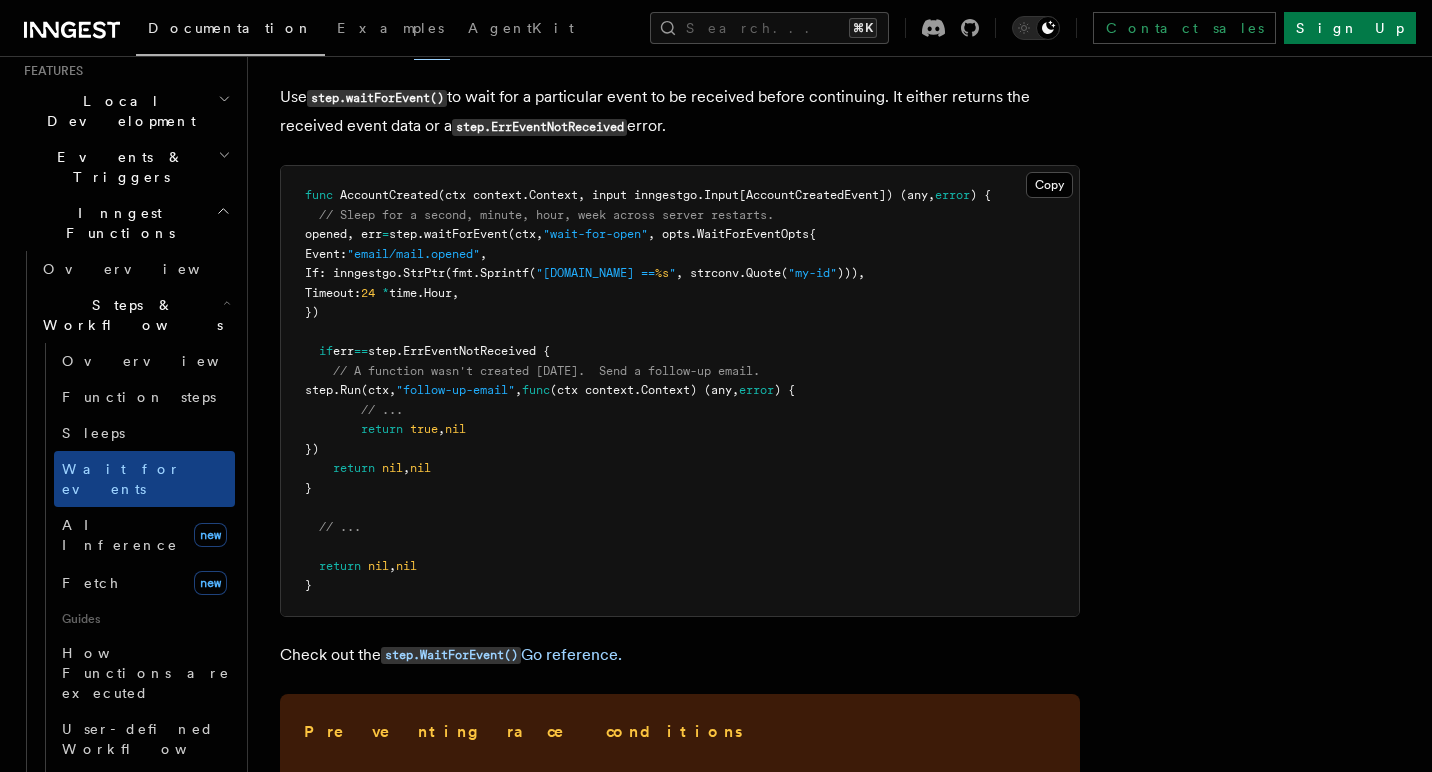scroll, scrollTop: 308, scrollLeft: 0, axis: vertical 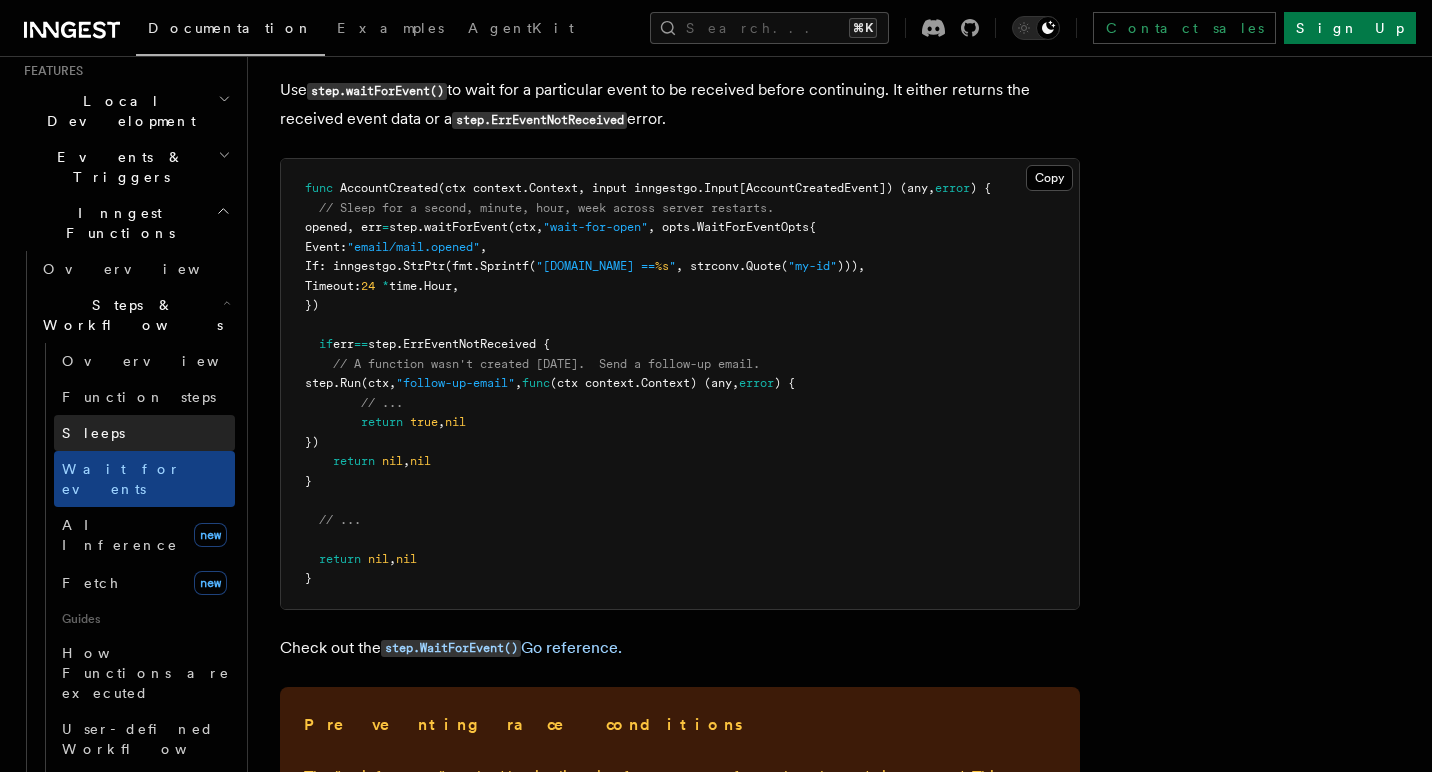 click on "Sleeps" at bounding box center (93, 433) 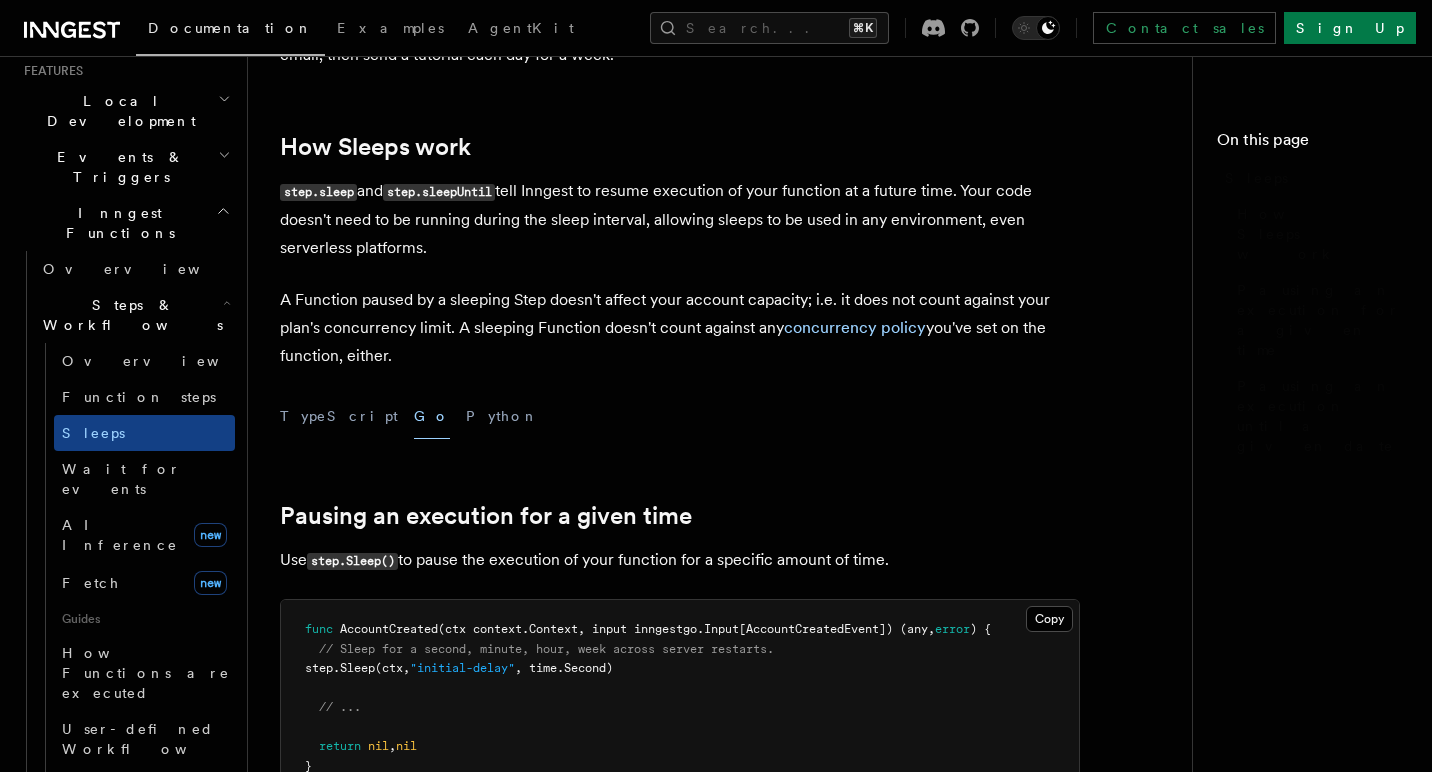scroll, scrollTop: 0, scrollLeft: 0, axis: both 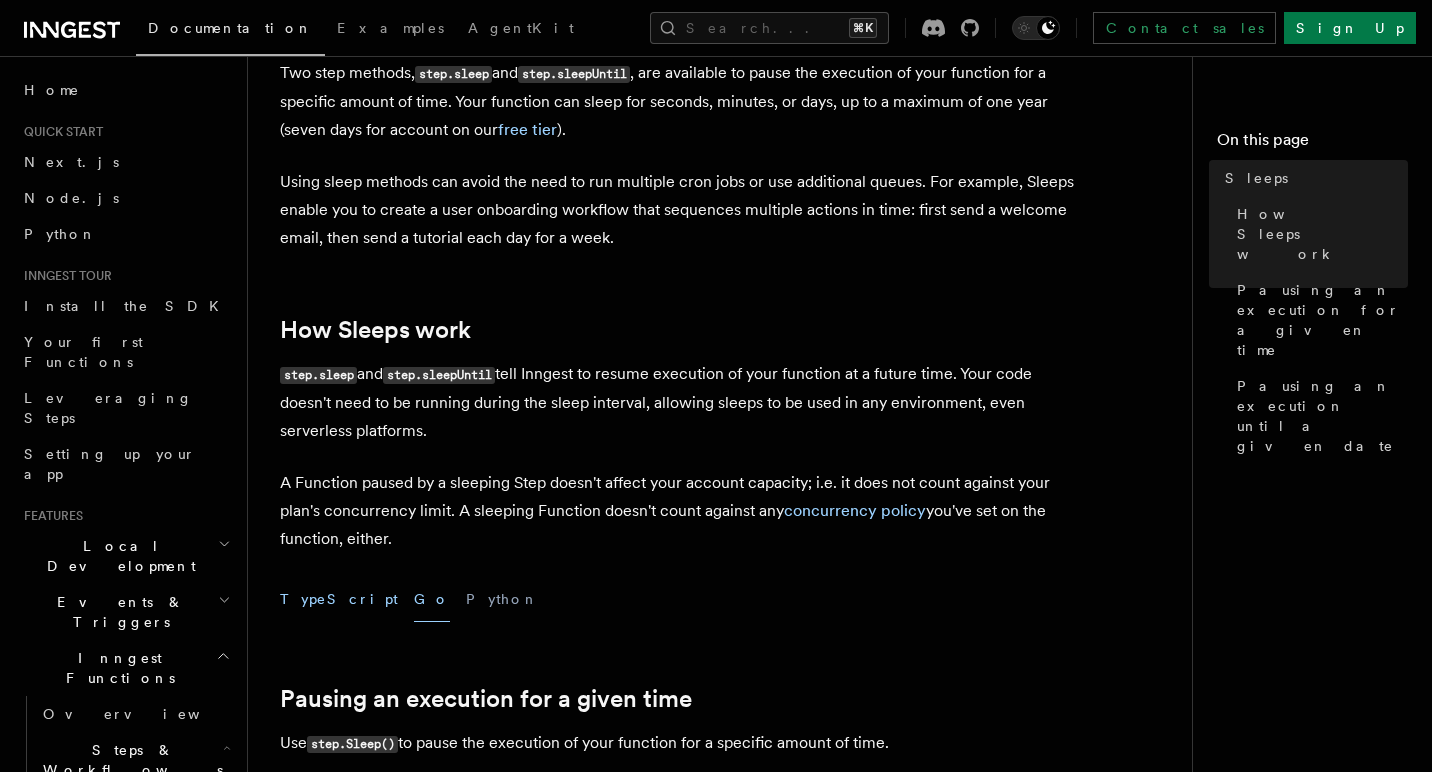 click on "TypeScript" at bounding box center [339, 599] 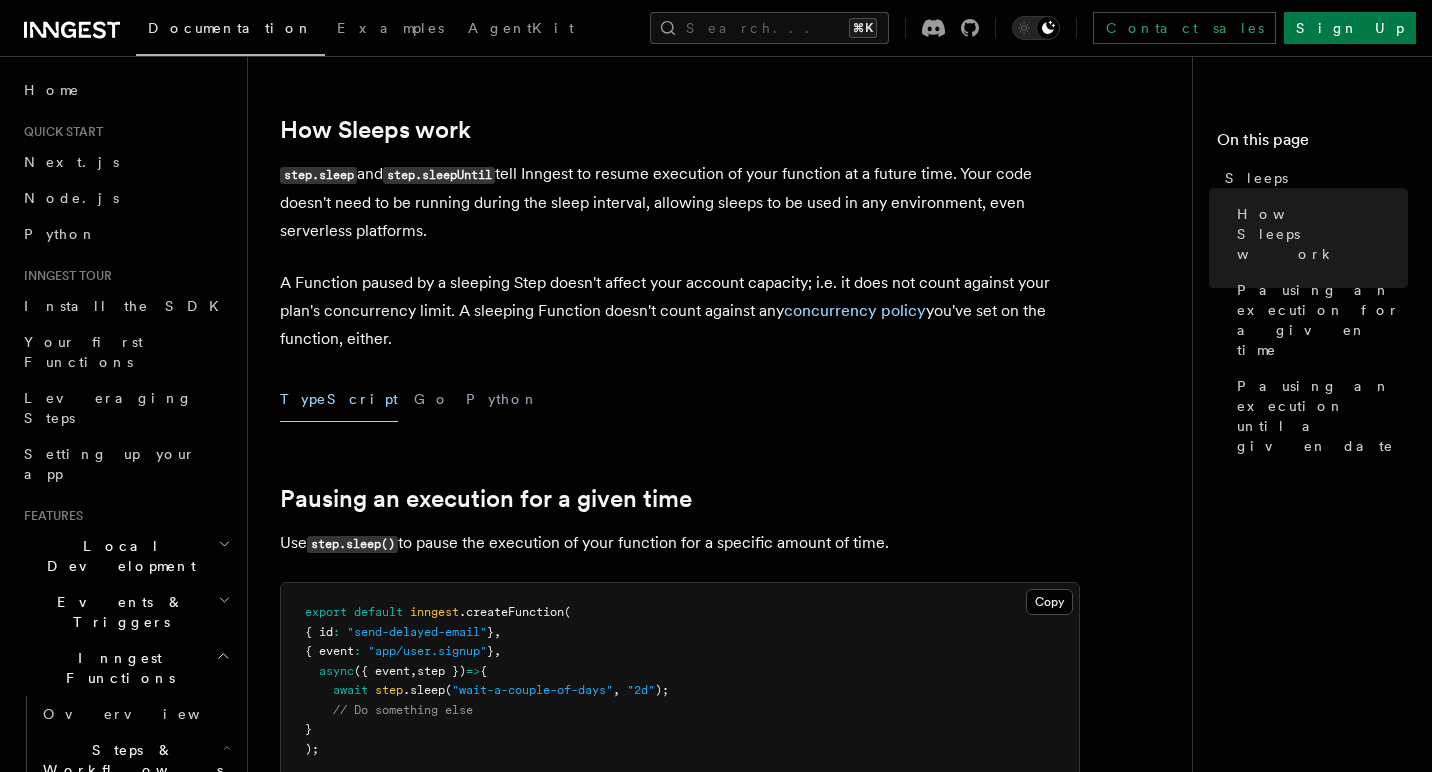scroll, scrollTop: 248, scrollLeft: 0, axis: vertical 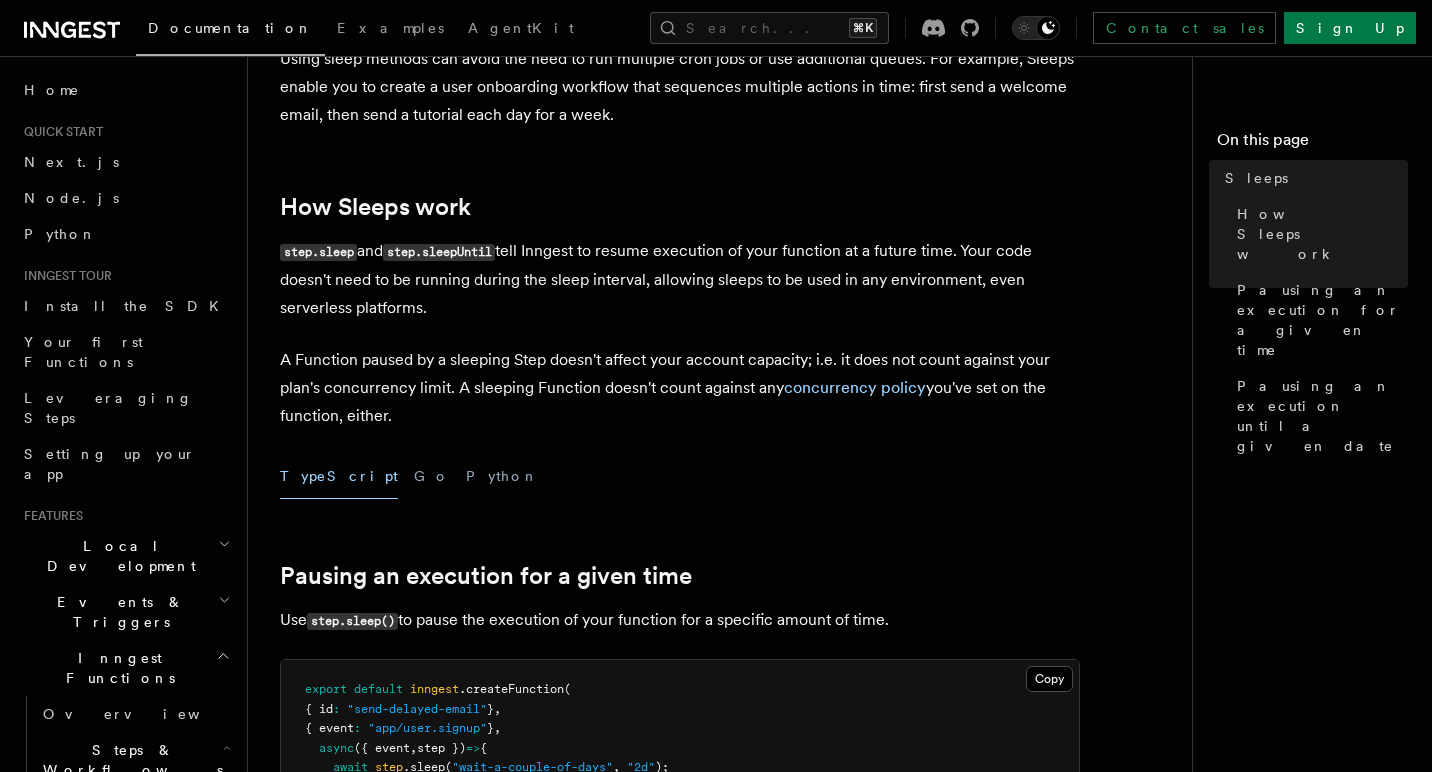 type 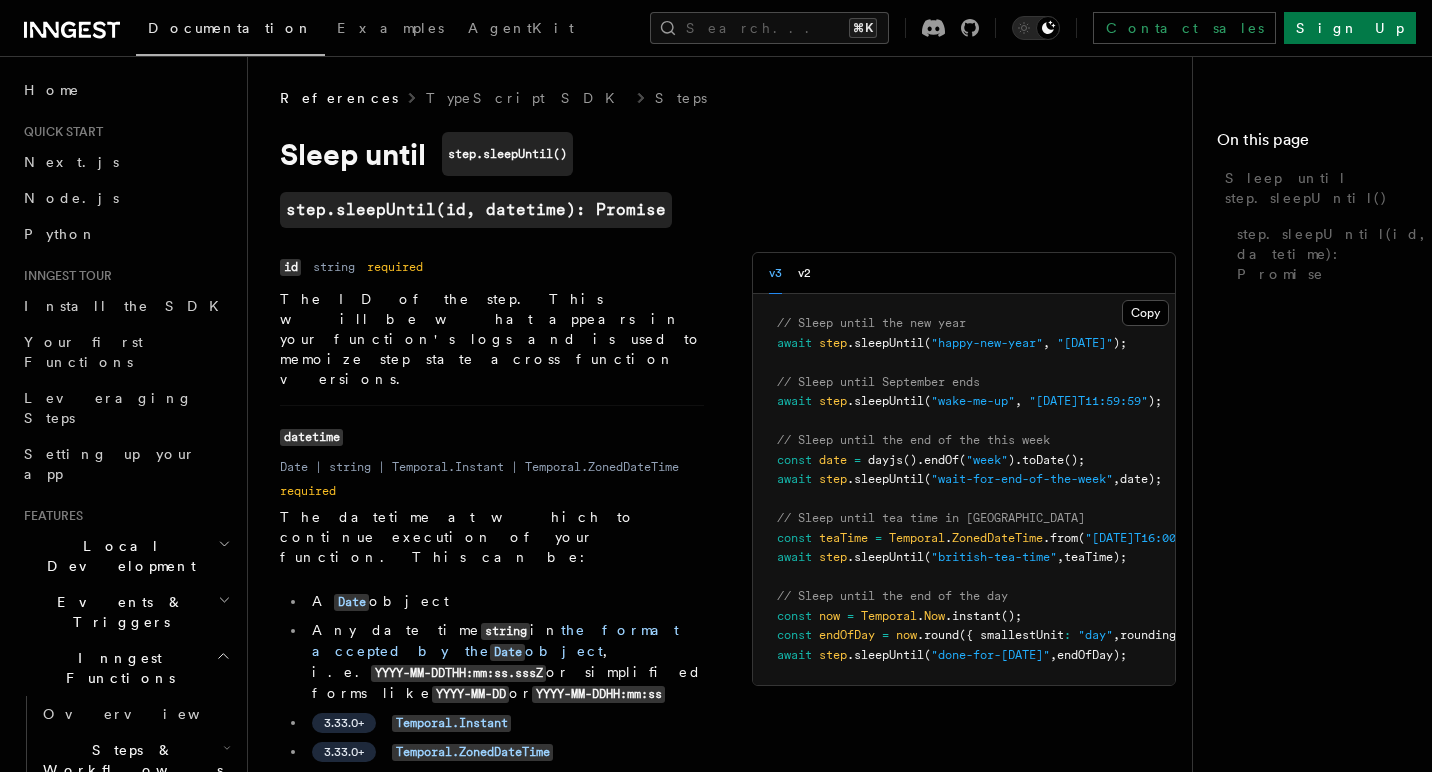scroll, scrollTop: 0, scrollLeft: 0, axis: both 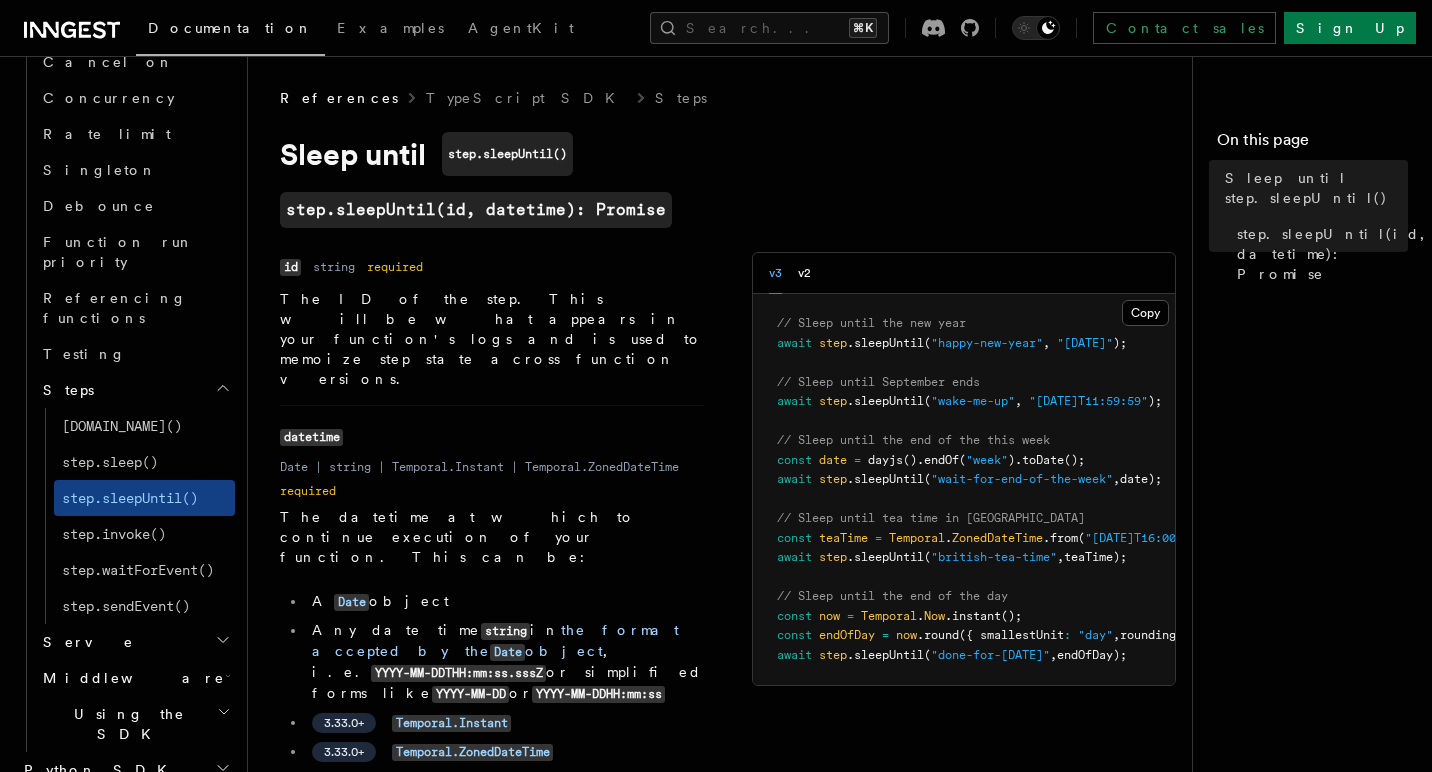 click on "Go SDK" at bounding box center (79, 806) 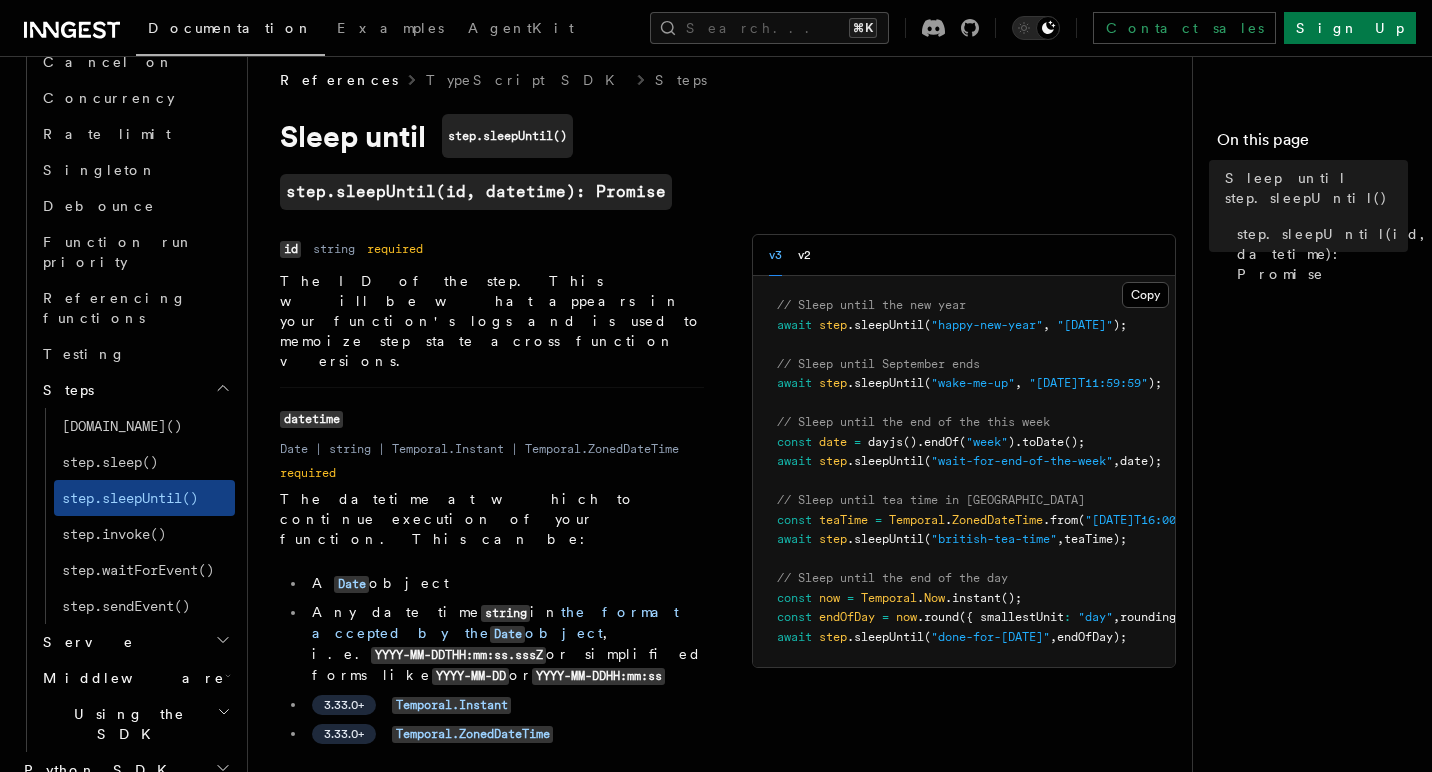 scroll, scrollTop: 19, scrollLeft: 0, axis: vertical 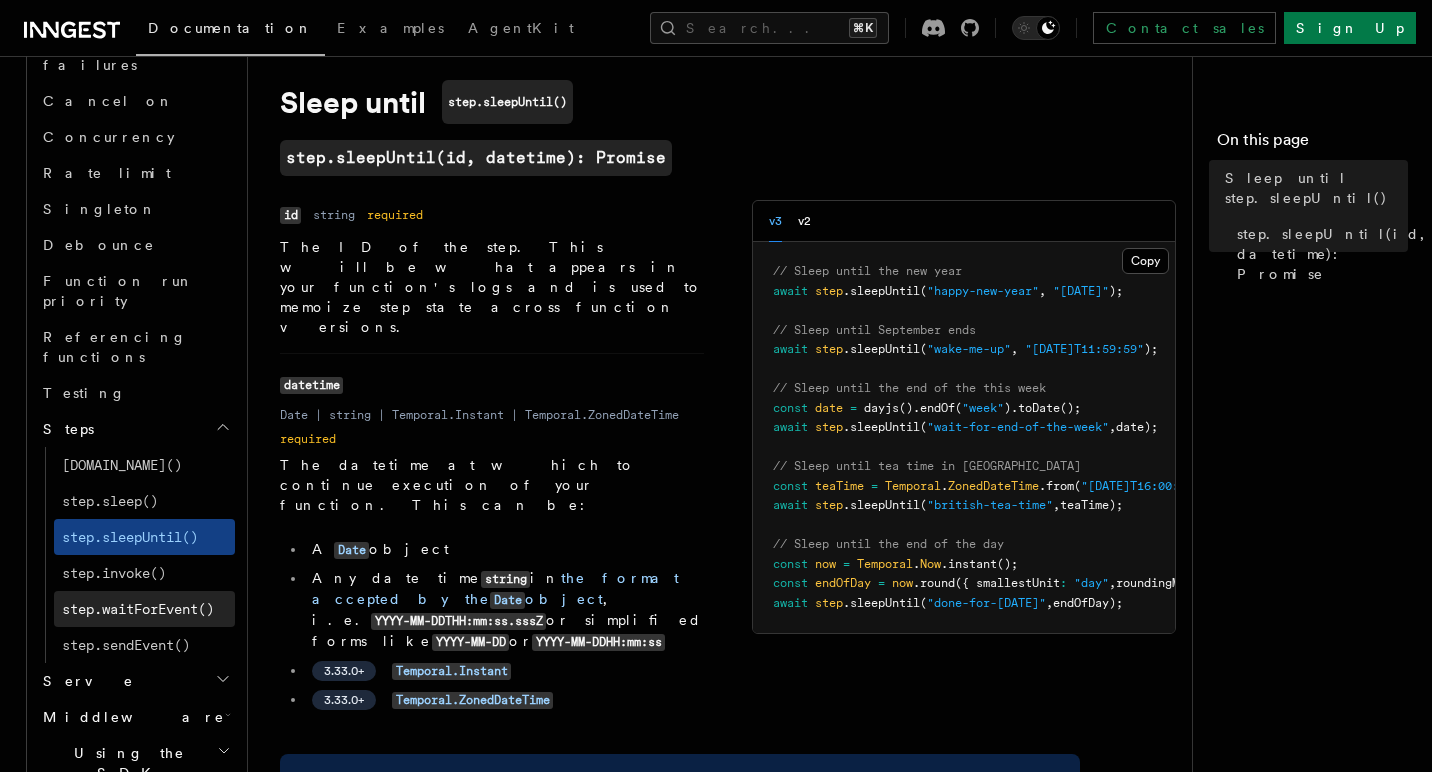 click on "step.waitForEvent()" at bounding box center (138, 609) 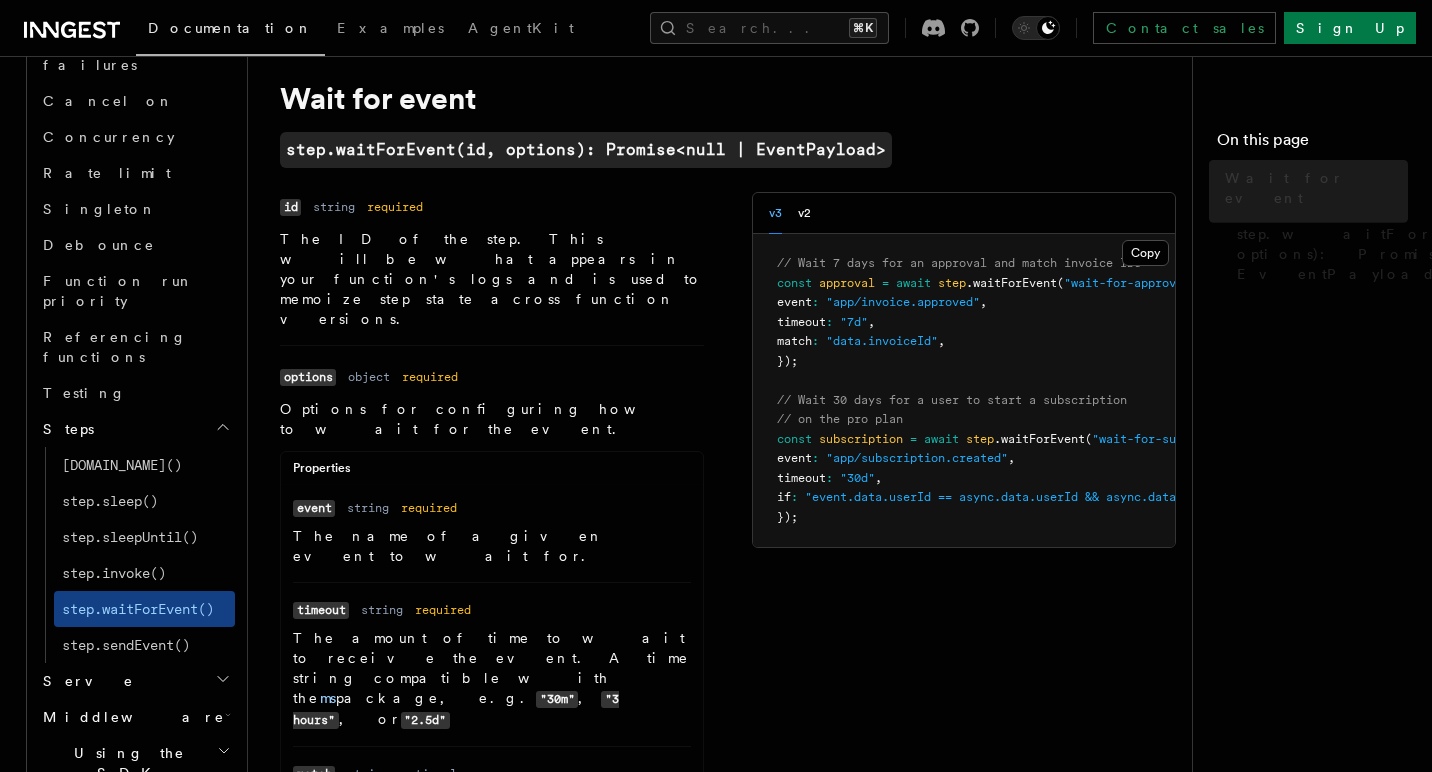 scroll, scrollTop: 0, scrollLeft: 0, axis: both 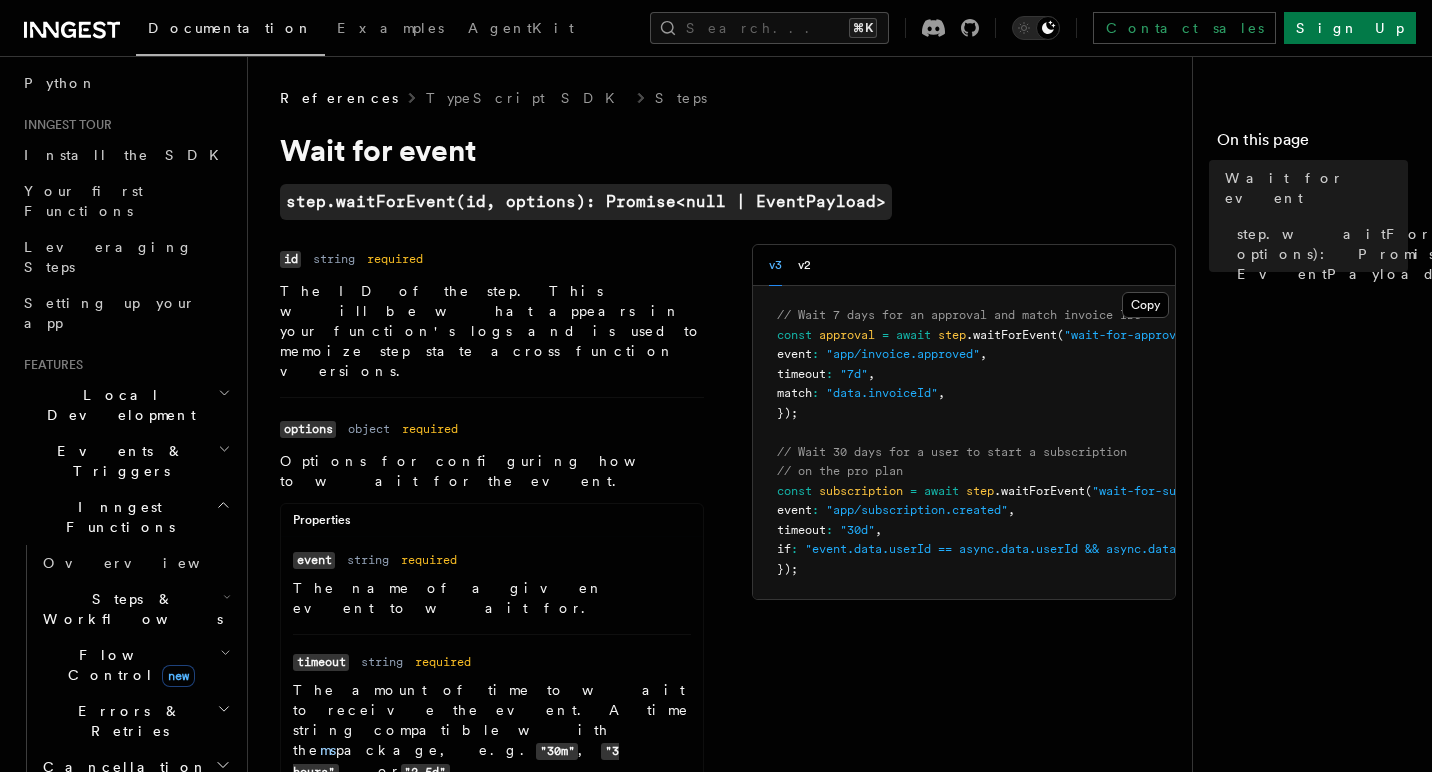 click on "Steps & Workflows" at bounding box center (129, 609) 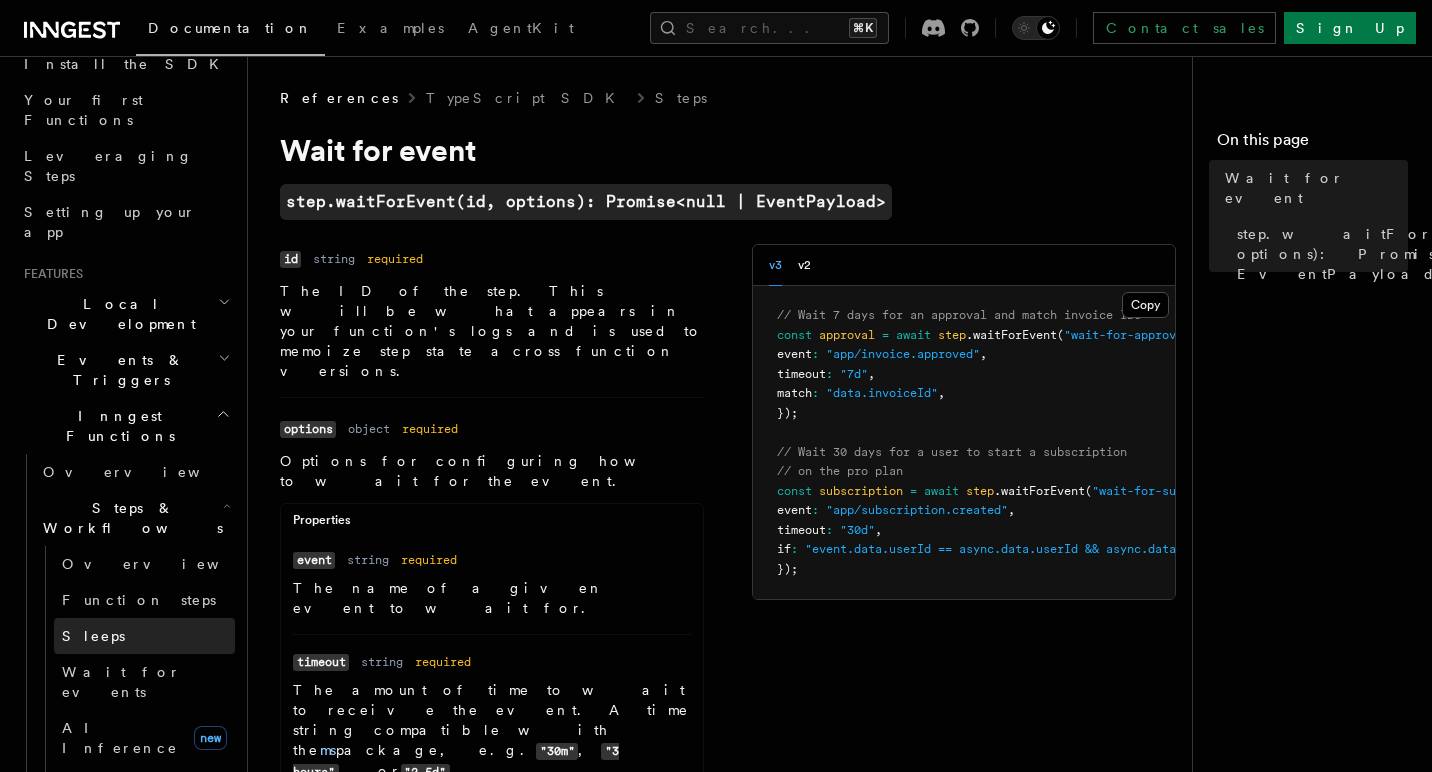 scroll, scrollTop: 245, scrollLeft: 0, axis: vertical 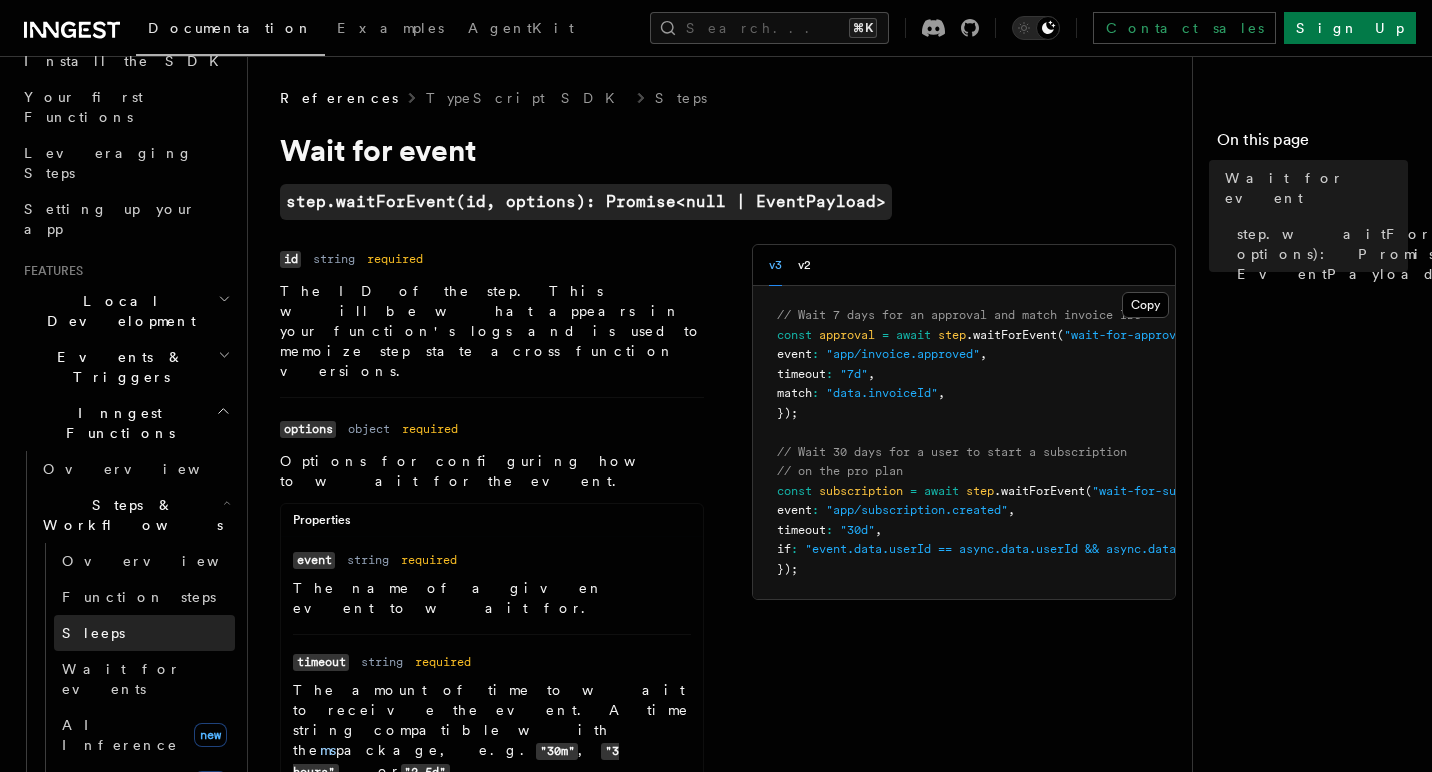 click on "Sleeps" at bounding box center (144, 633) 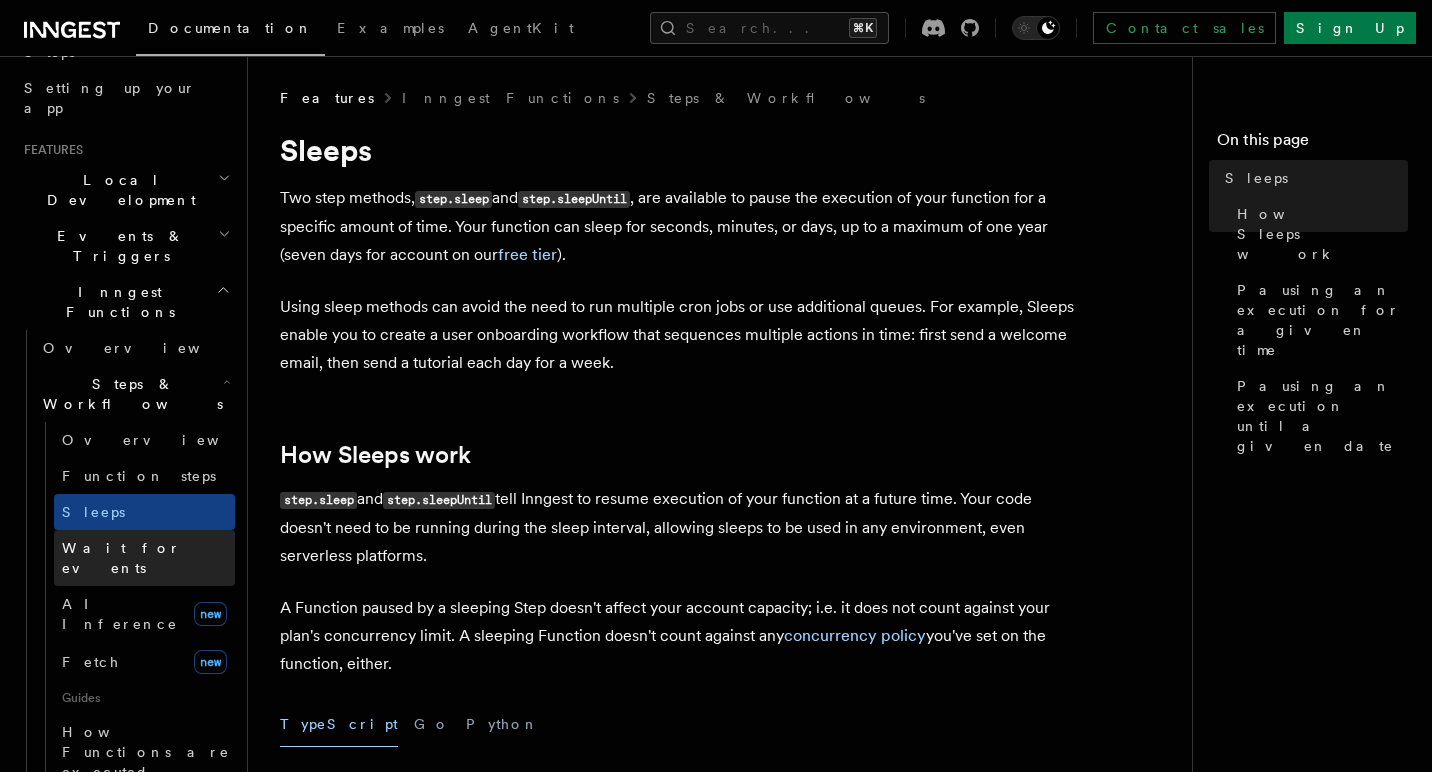 scroll, scrollTop: 370, scrollLeft: 0, axis: vertical 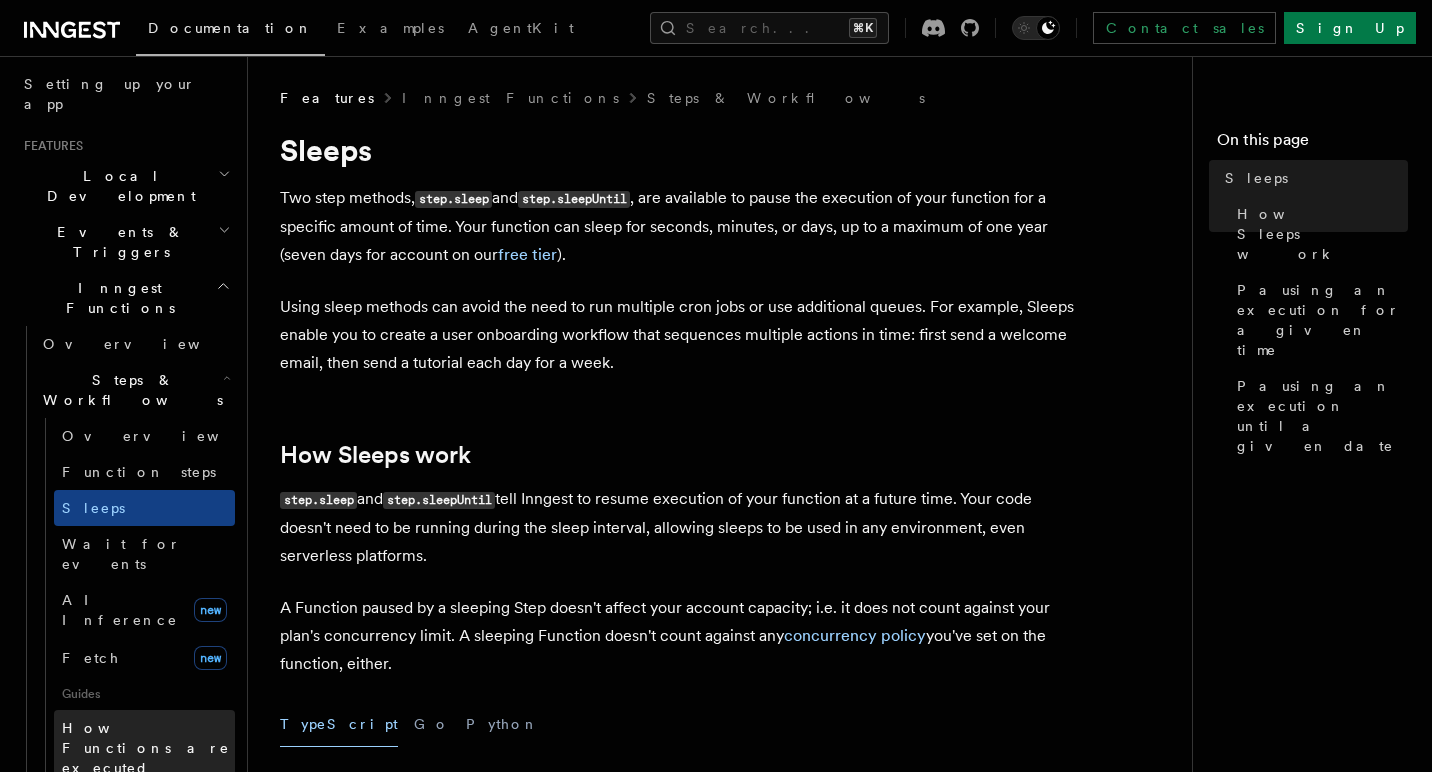 click on "How Functions are executed" at bounding box center (148, 748) 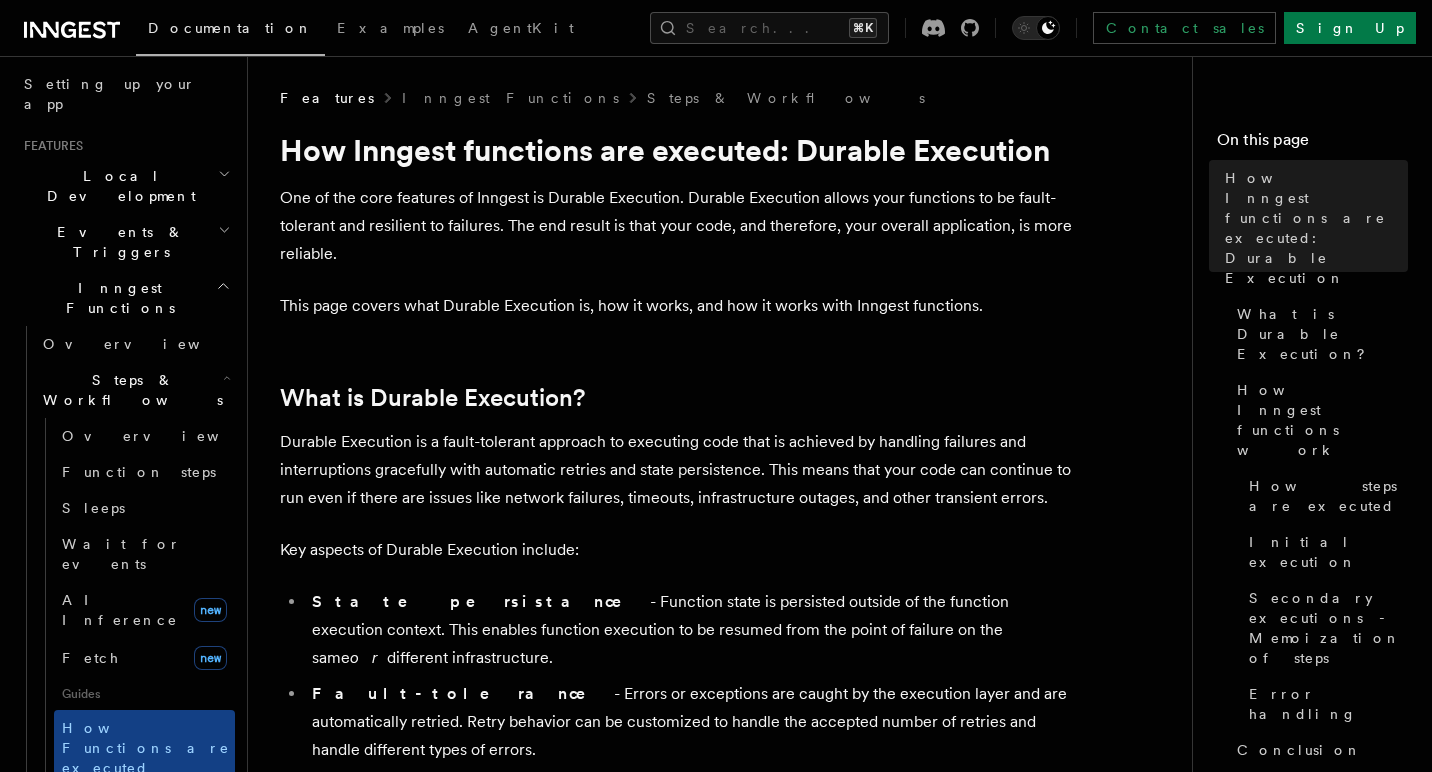 click on "User-defined Workflows" at bounding box center (152, 814) 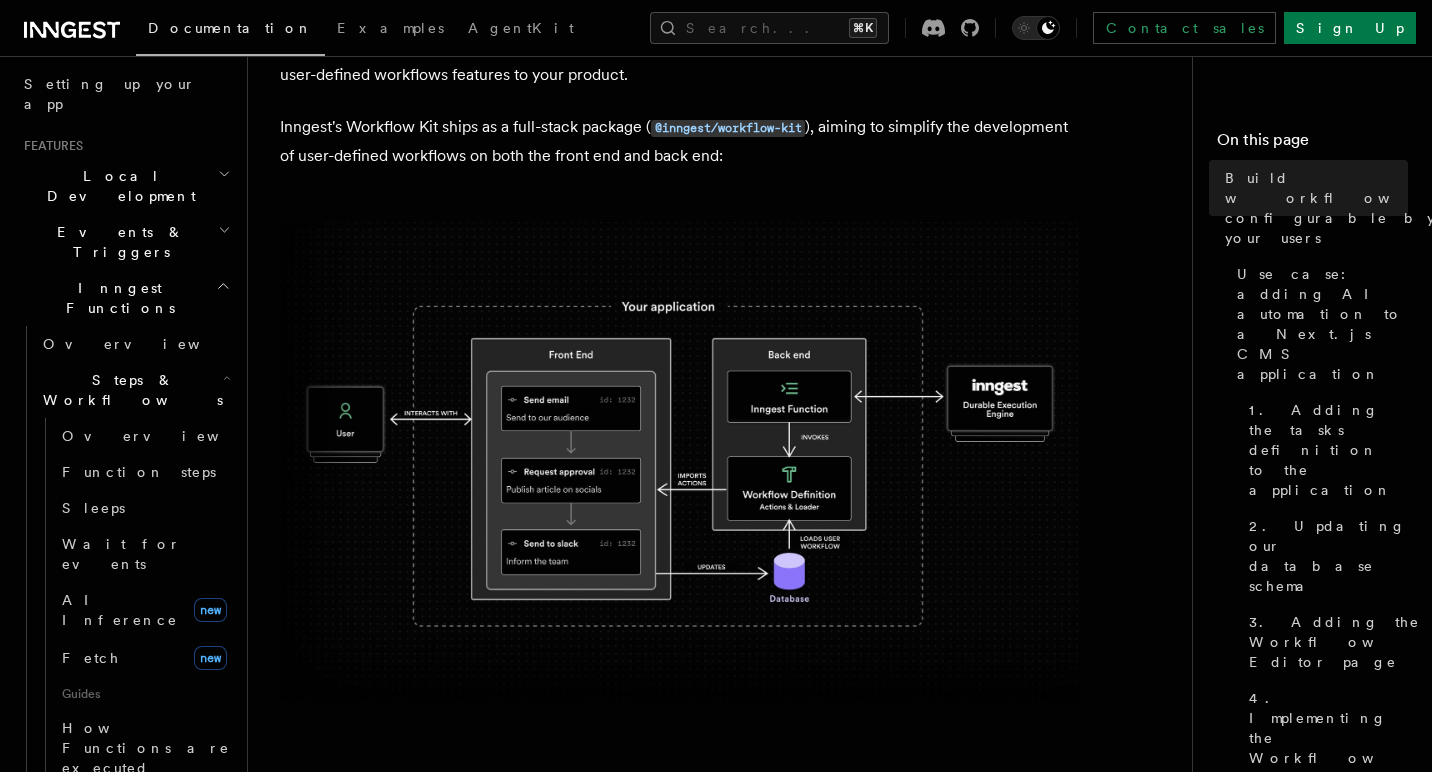 scroll, scrollTop: 191, scrollLeft: 0, axis: vertical 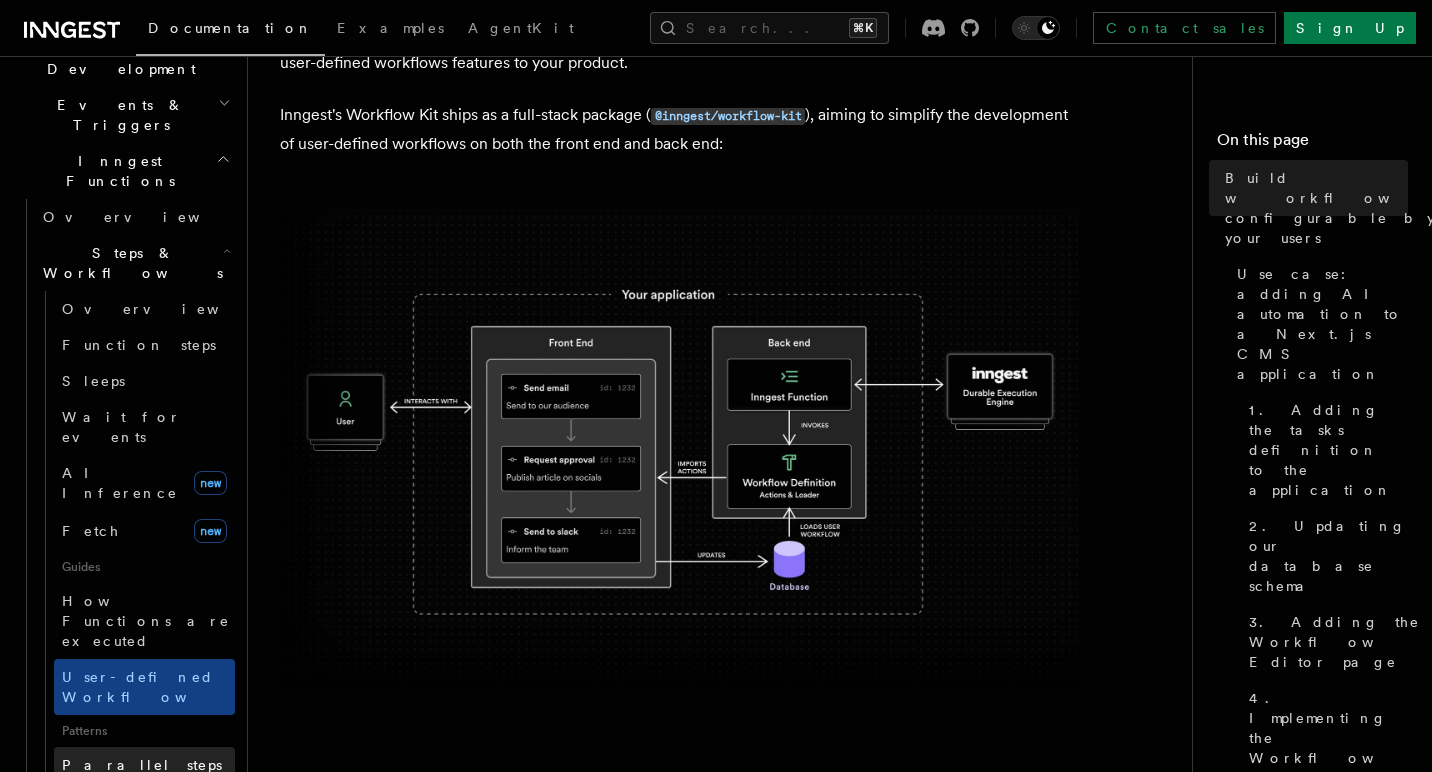 click on "Parallel steps" at bounding box center [142, 765] 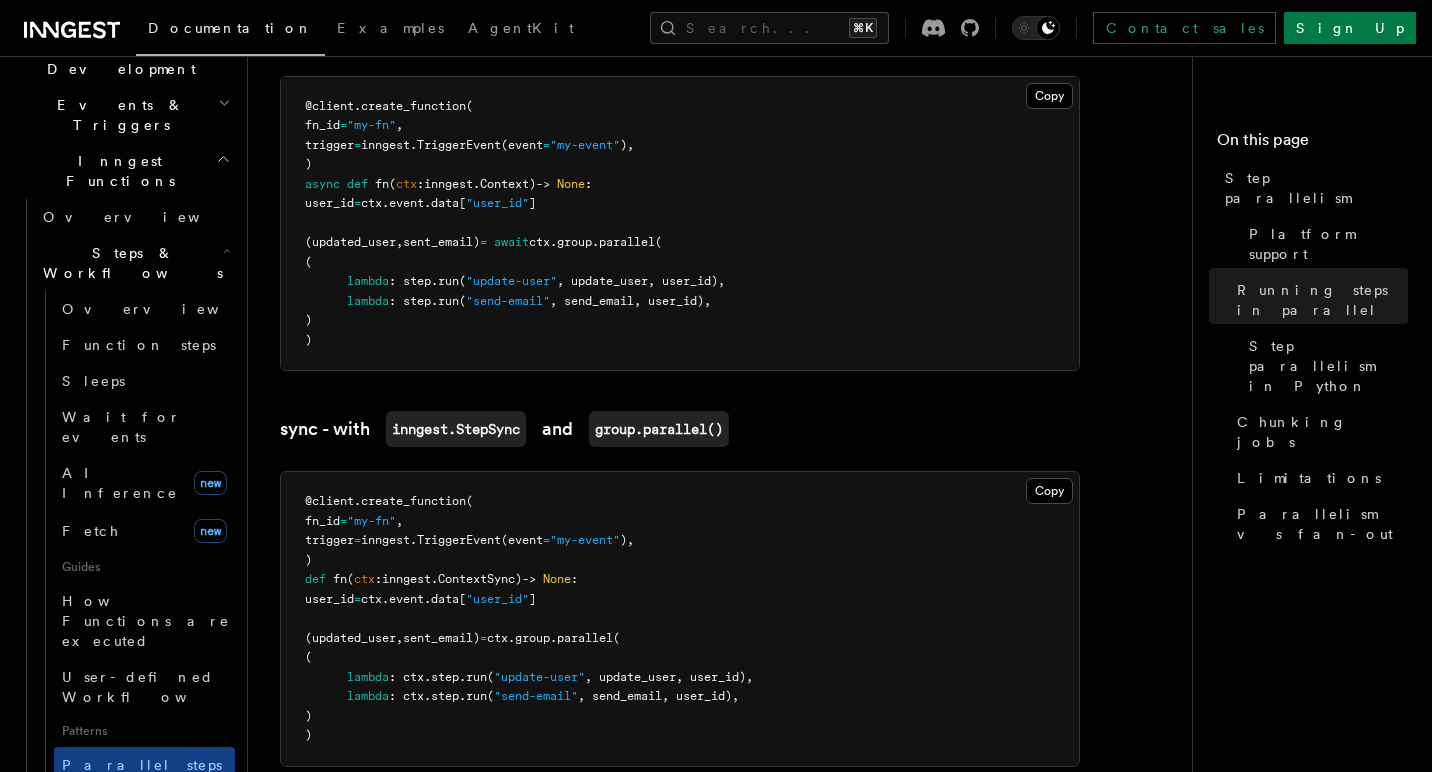 scroll, scrollTop: 1821, scrollLeft: 0, axis: vertical 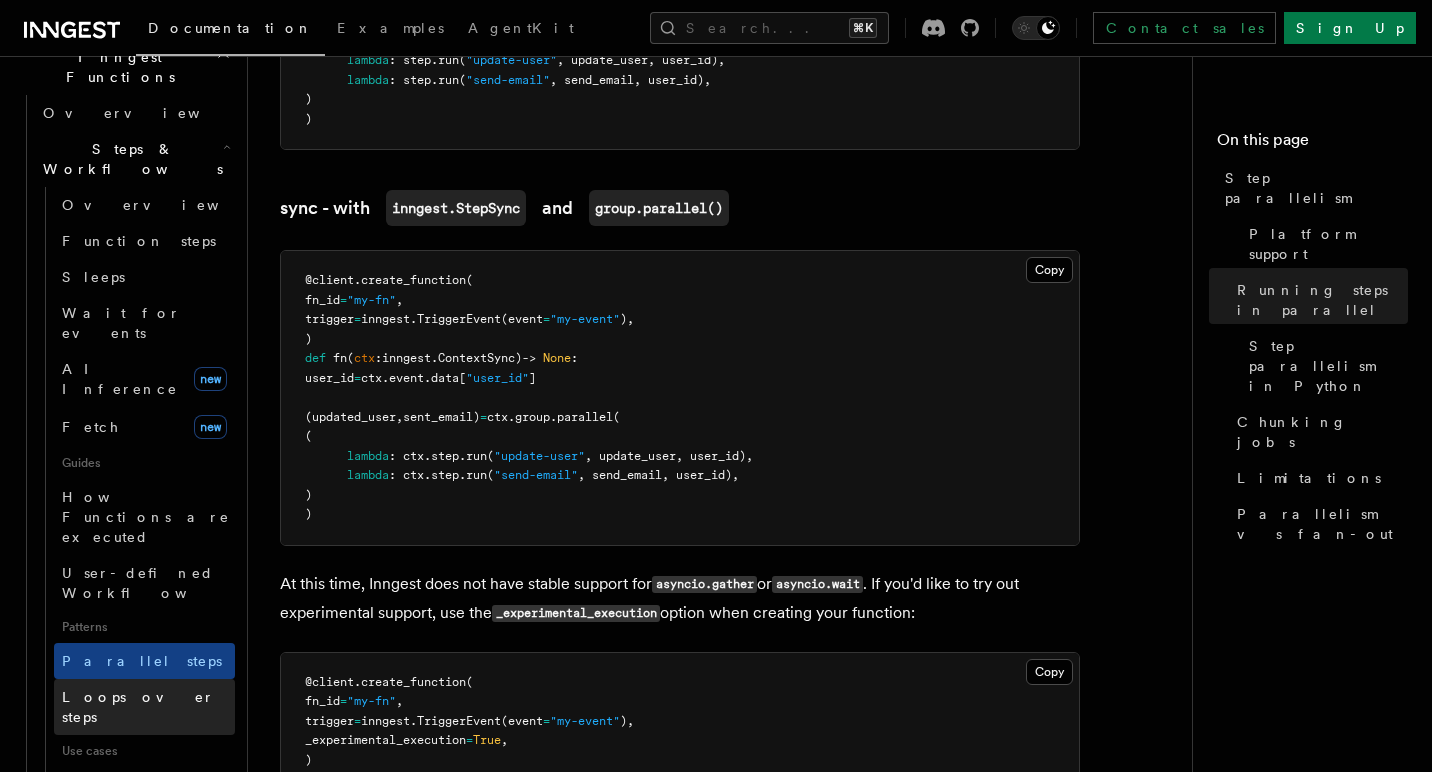 click on "Loops over steps" at bounding box center (138, 707) 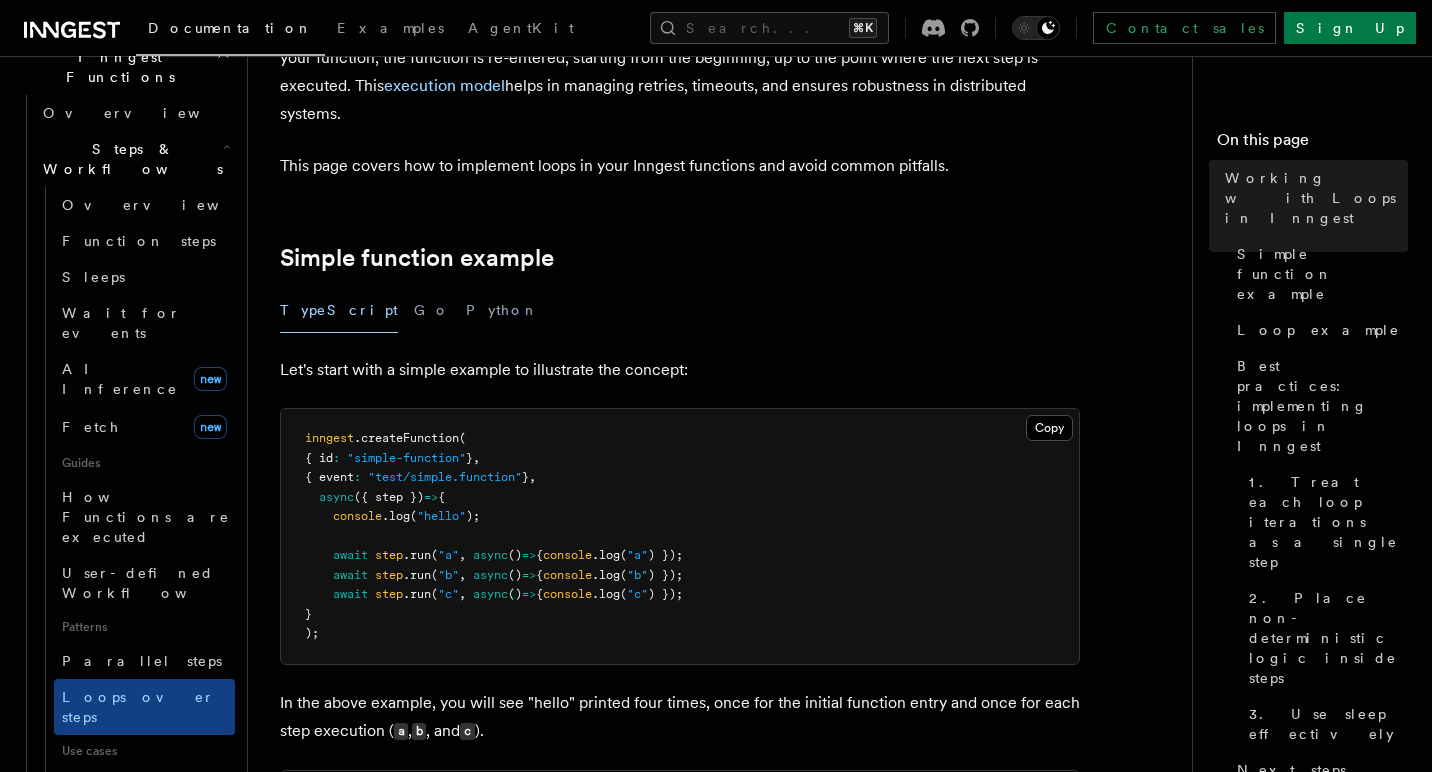 scroll, scrollTop: 170, scrollLeft: 0, axis: vertical 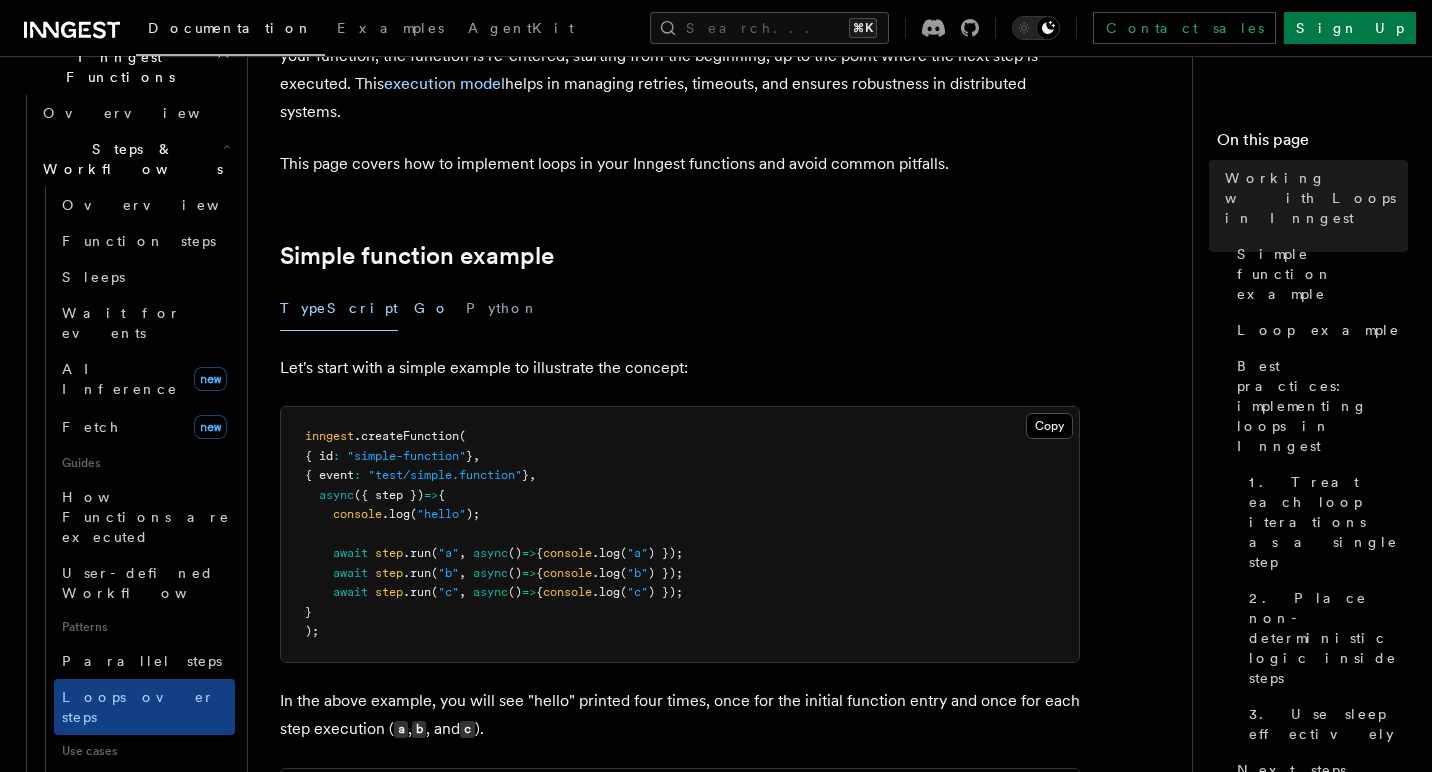 click on "Go" at bounding box center [432, 308] 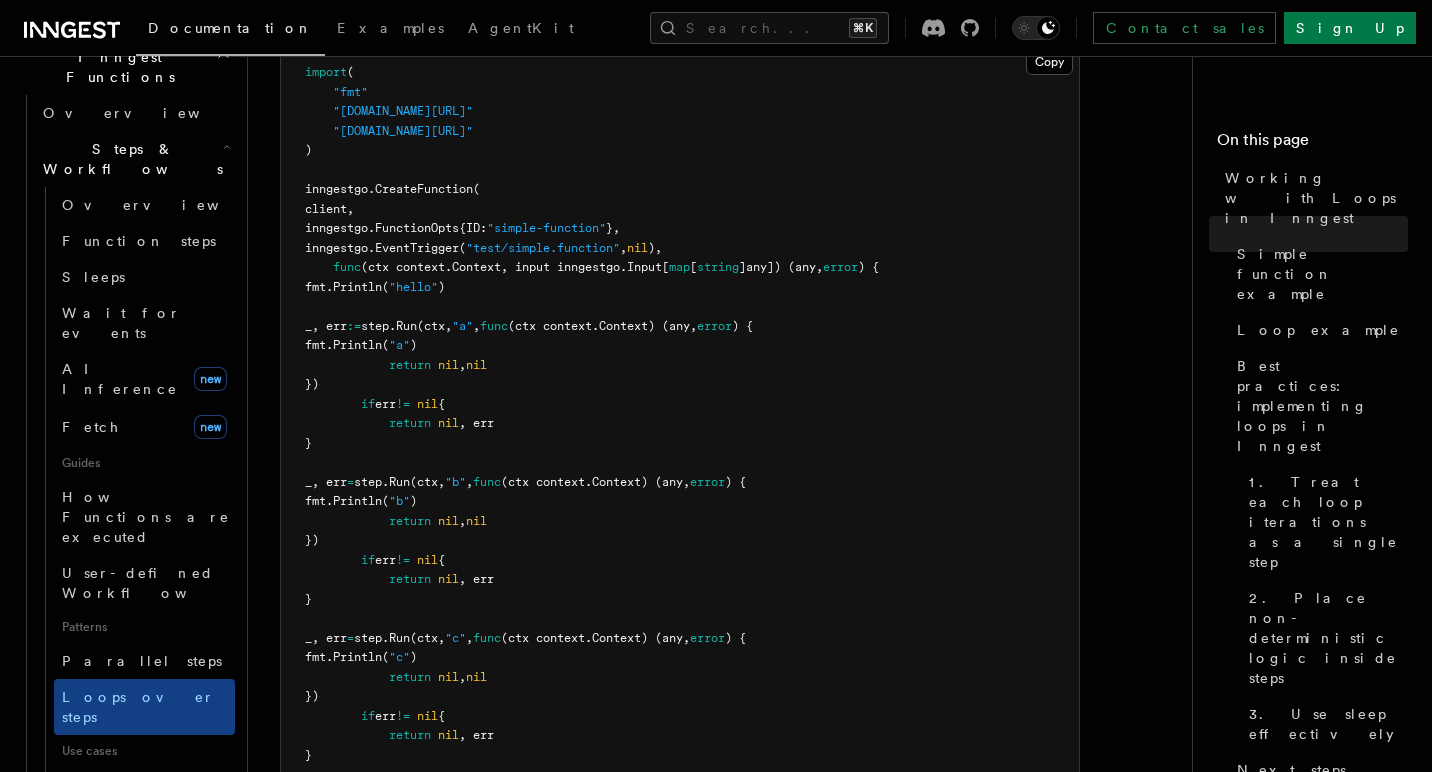 scroll, scrollTop: 681, scrollLeft: 0, axis: vertical 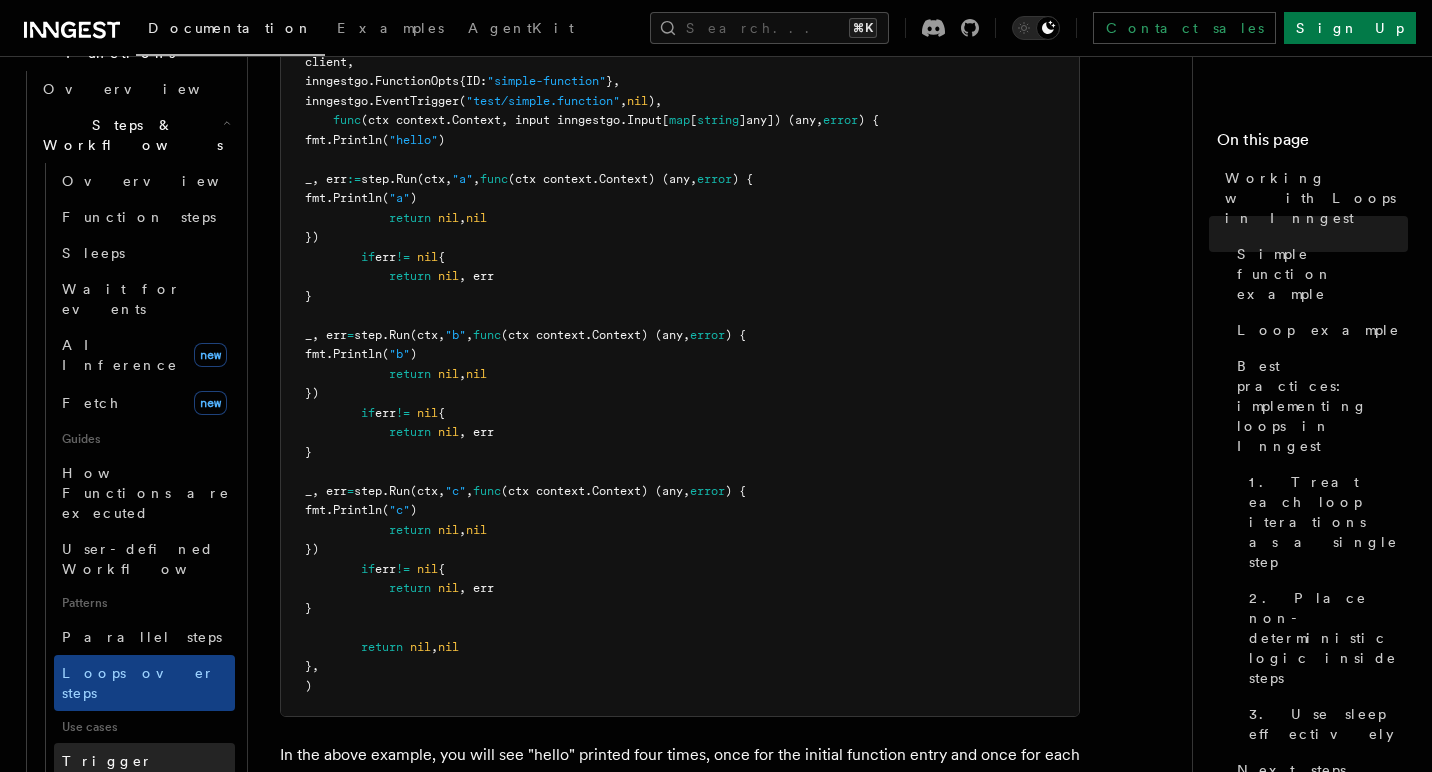 click on "Trigger workflows from Retool" at bounding box center [172, 781] 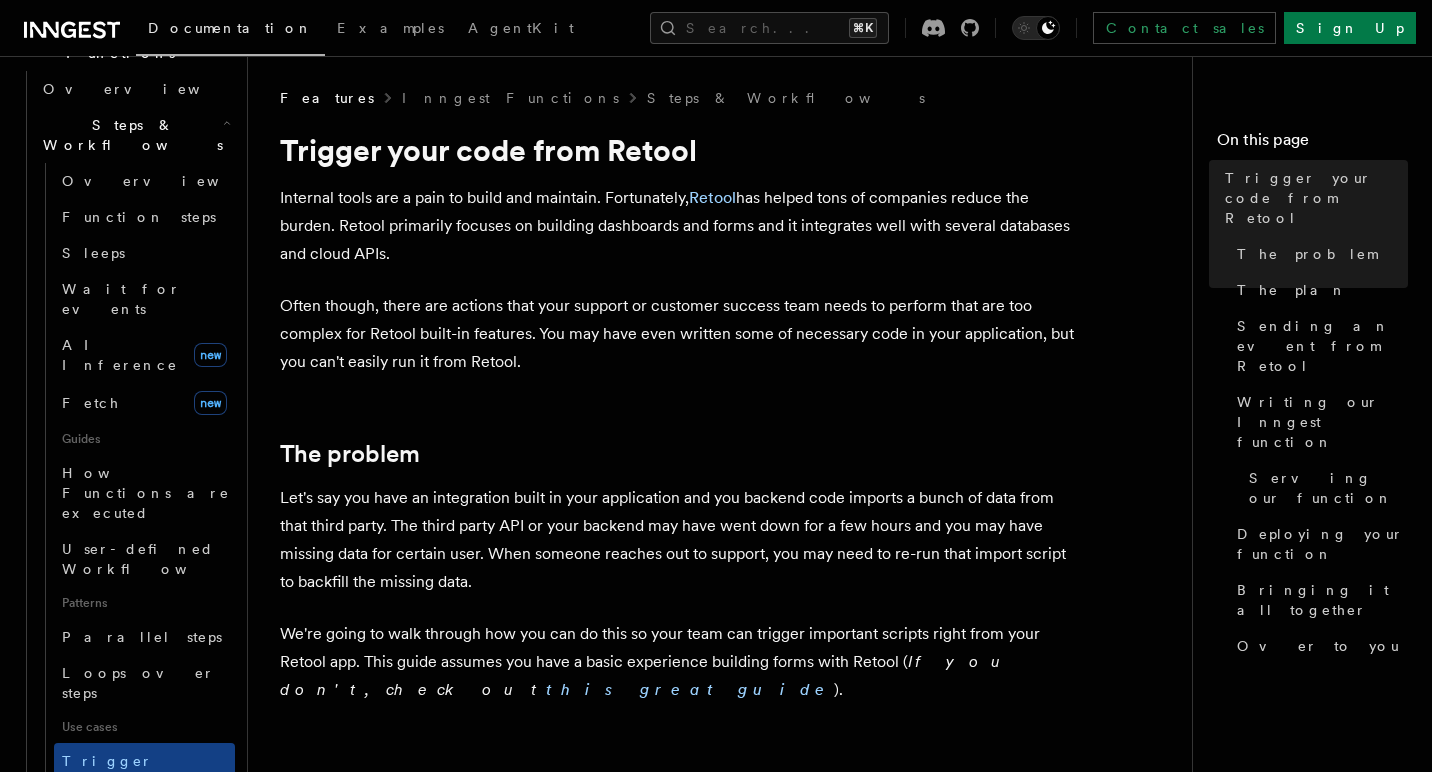 click on "Flow Control new" at bounding box center (127, 847) 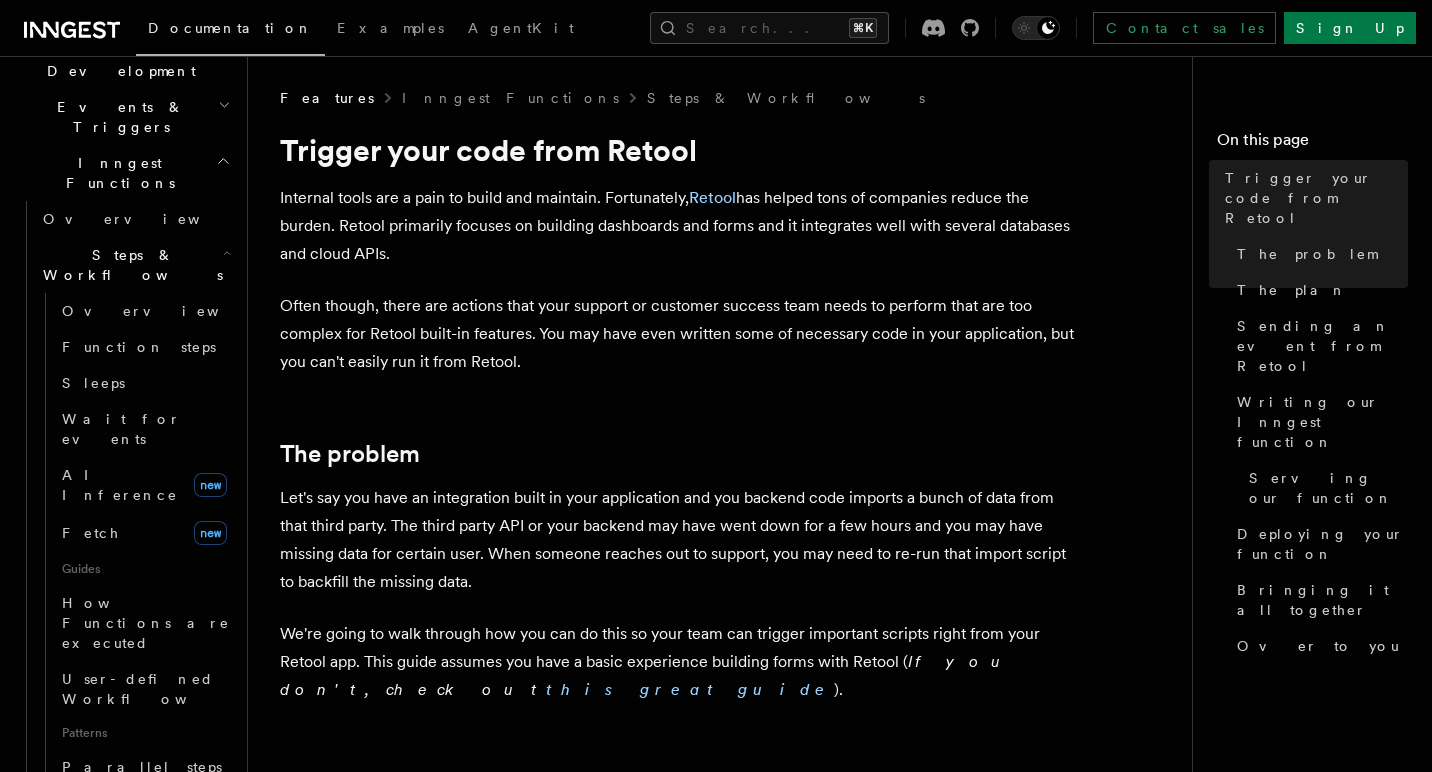 scroll, scrollTop: 474, scrollLeft: 0, axis: vertical 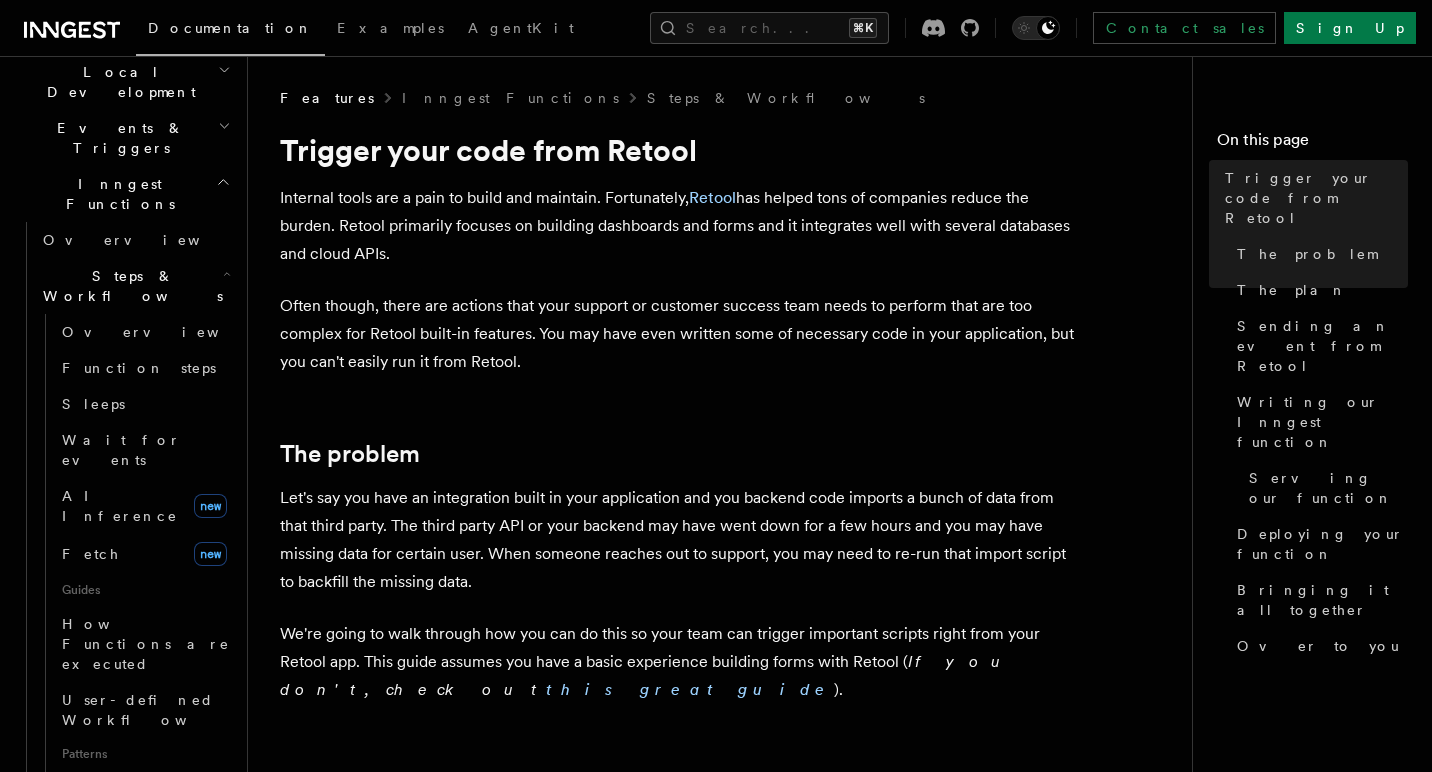 click on "Steps & Workflows" at bounding box center [129, 286] 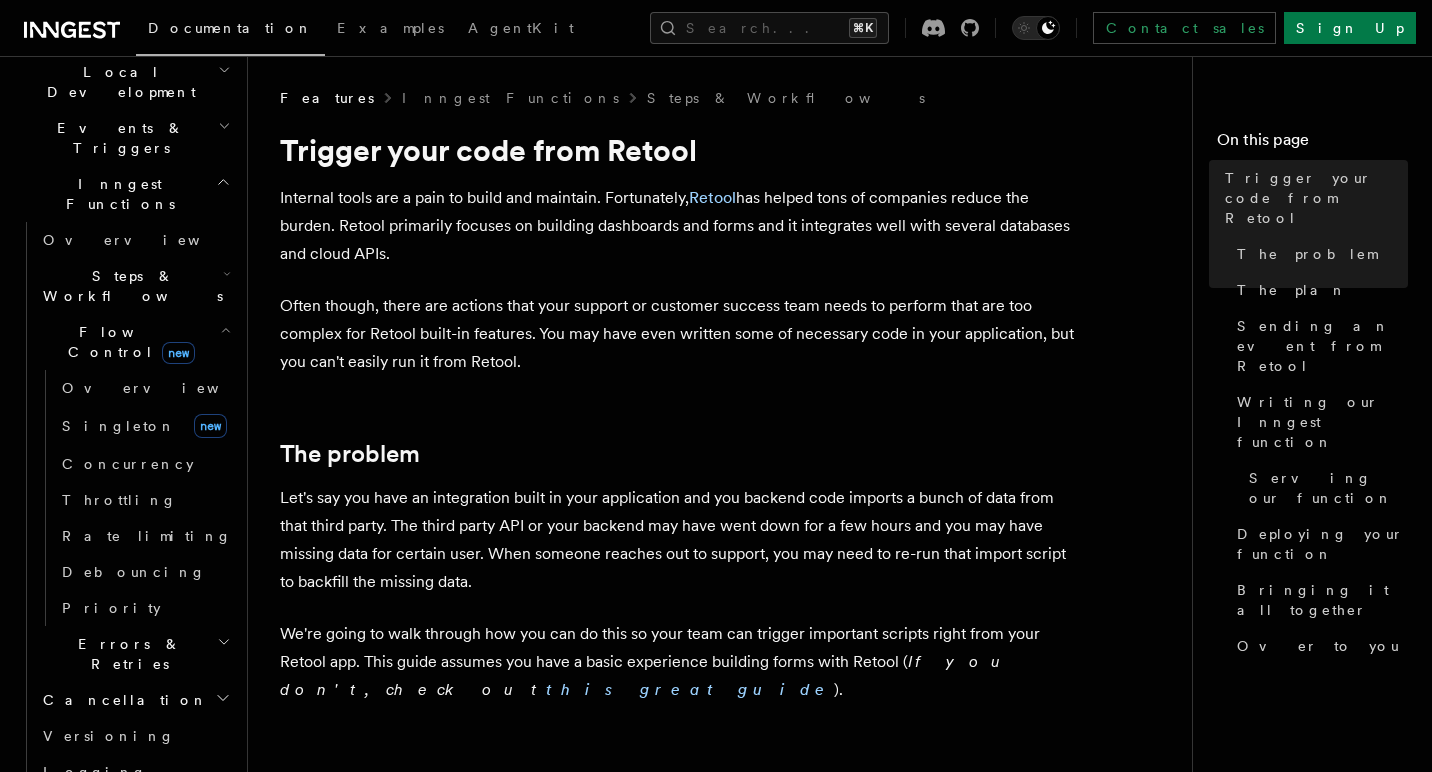 click on "Flow Control new" at bounding box center (135, 342) 